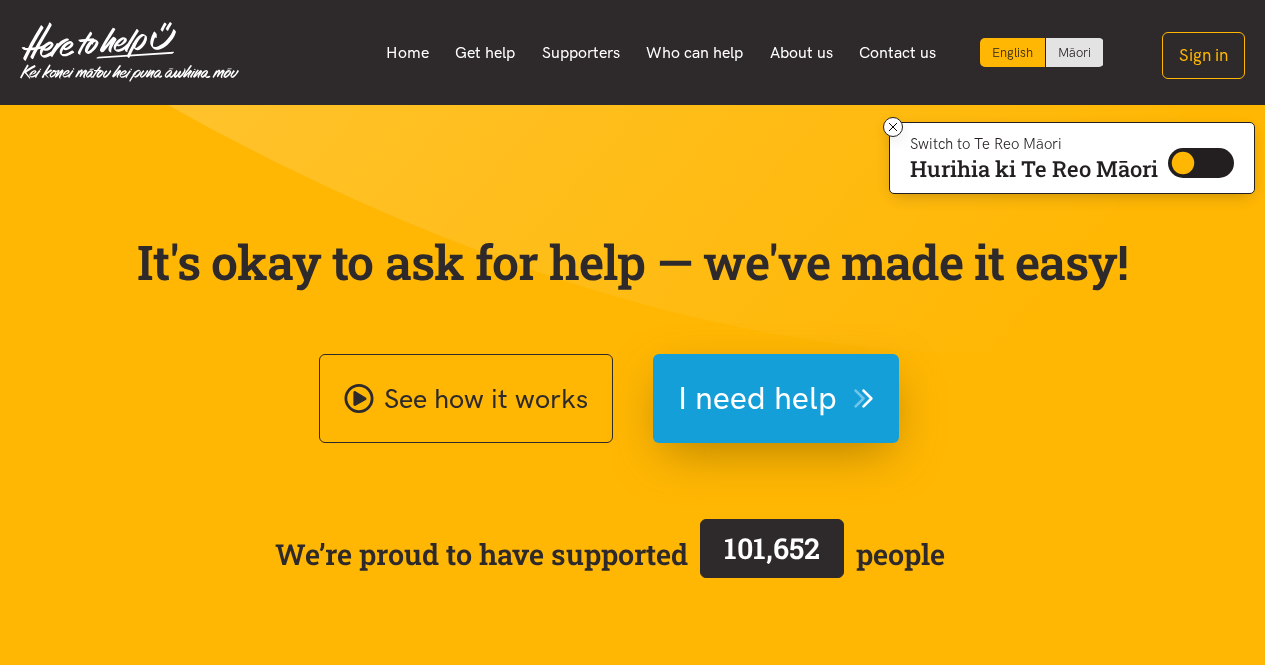 scroll, scrollTop: 0, scrollLeft: 0, axis: both 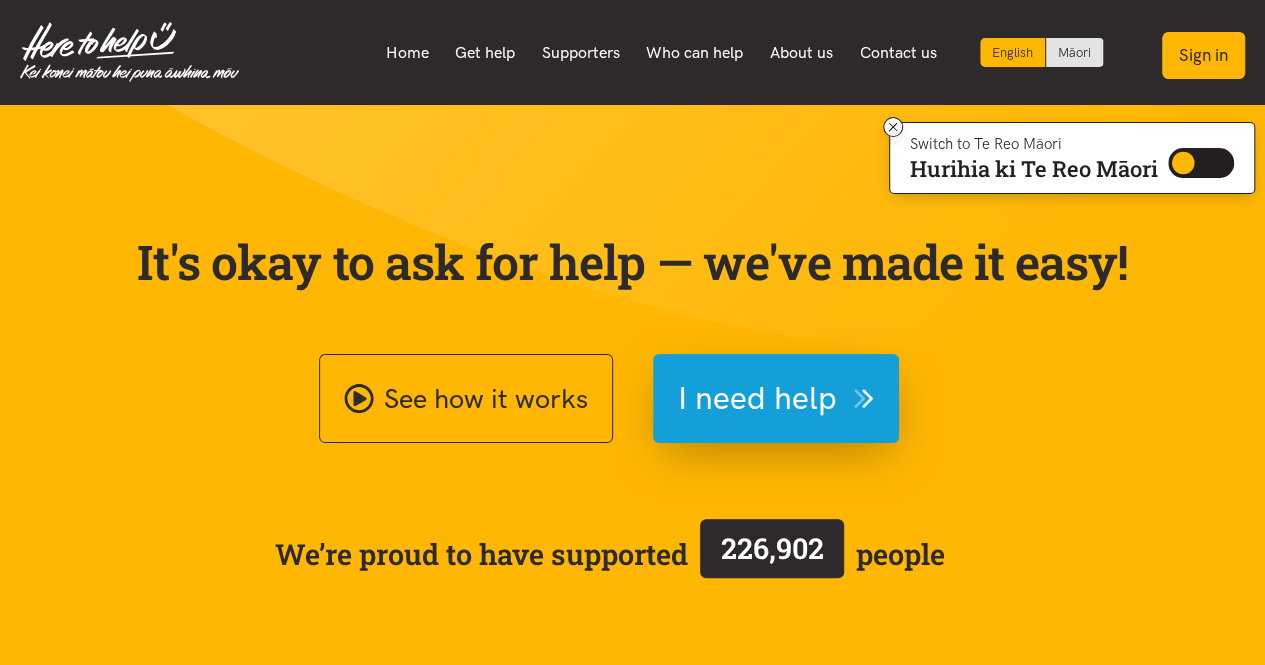click on "Sign in" at bounding box center (1203, 55) 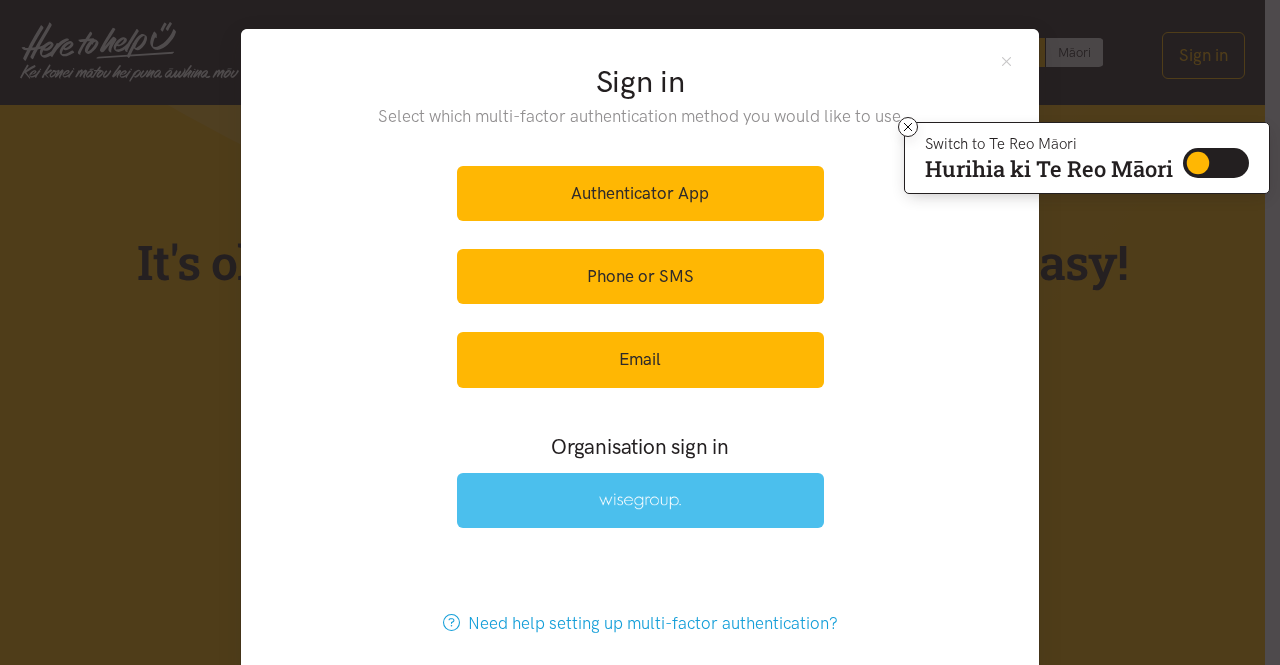 click at bounding box center (640, 501) 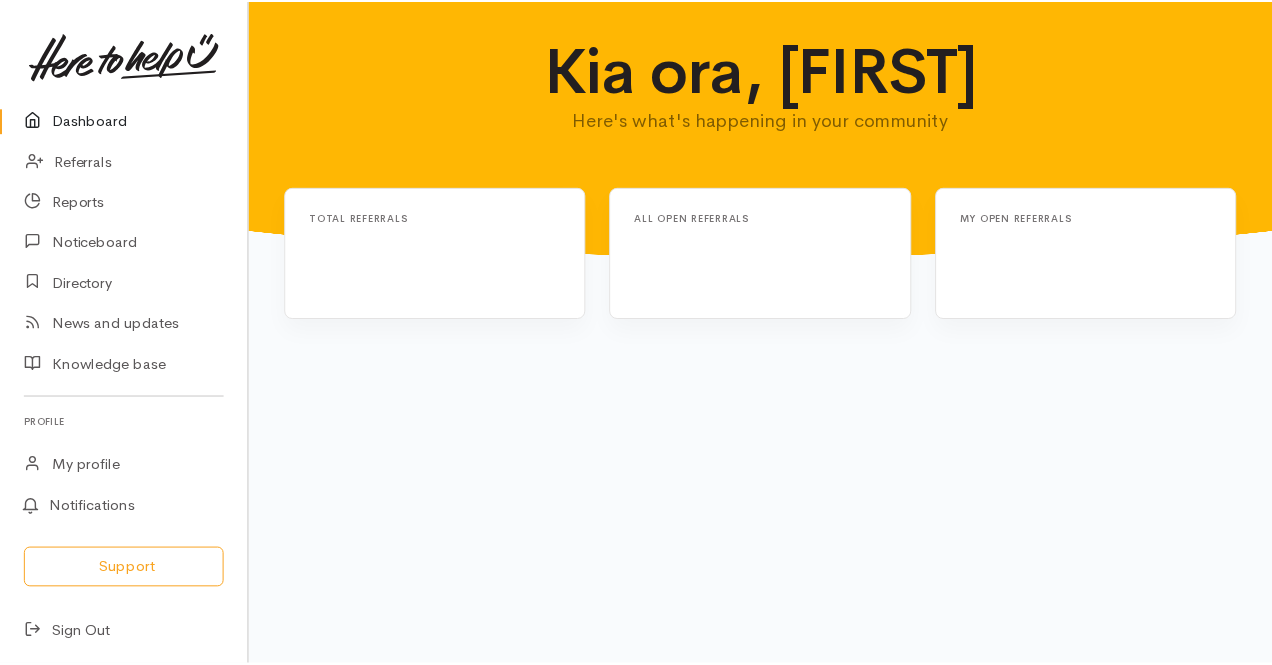 scroll, scrollTop: 0, scrollLeft: 0, axis: both 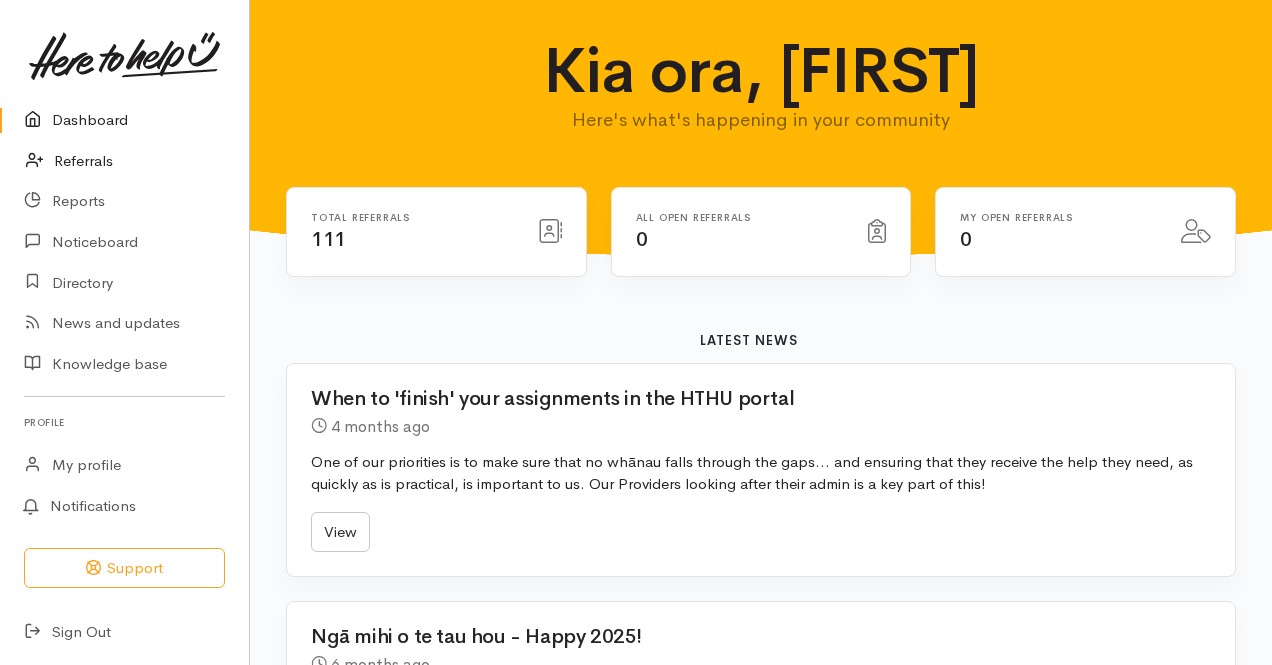 click on "Referrals" at bounding box center (124, 161) 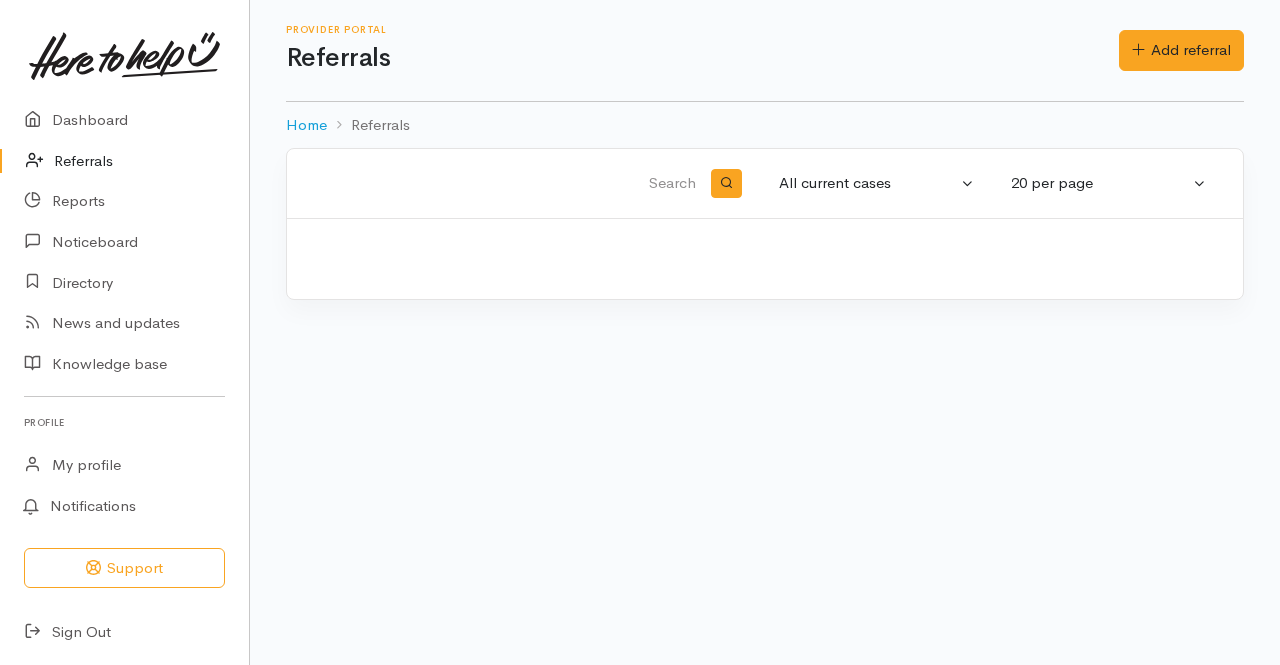 scroll, scrollTop: 0, scrollLeft: 0, axis: both 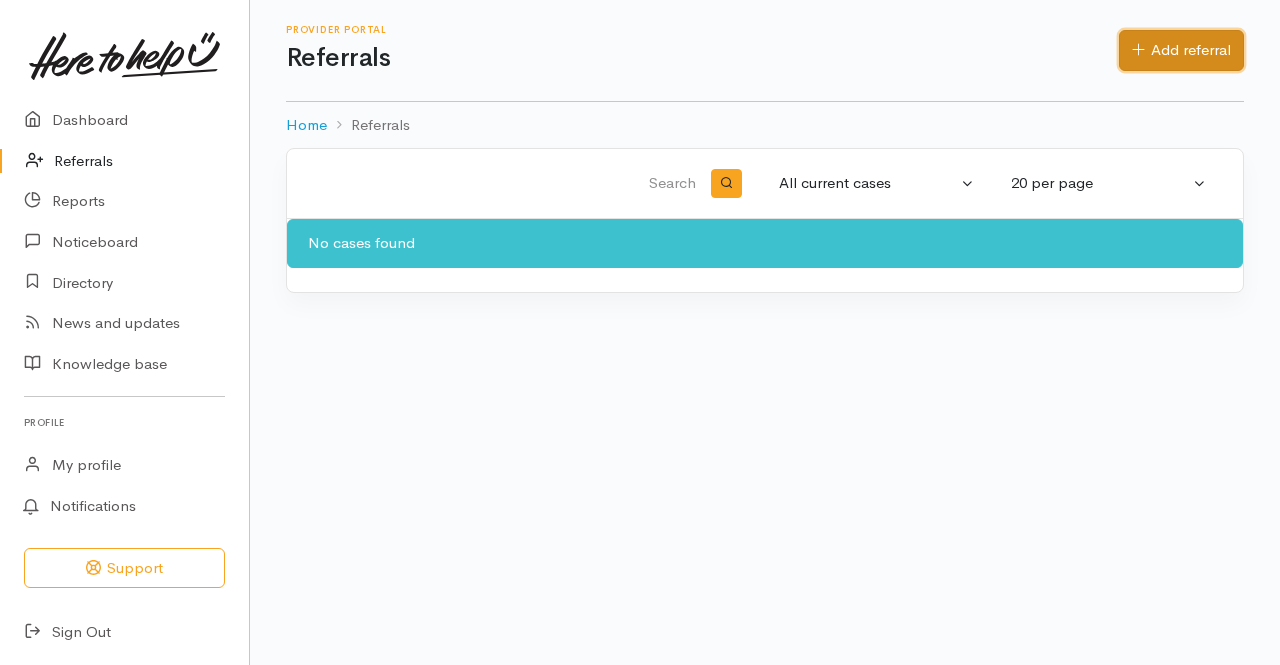 click 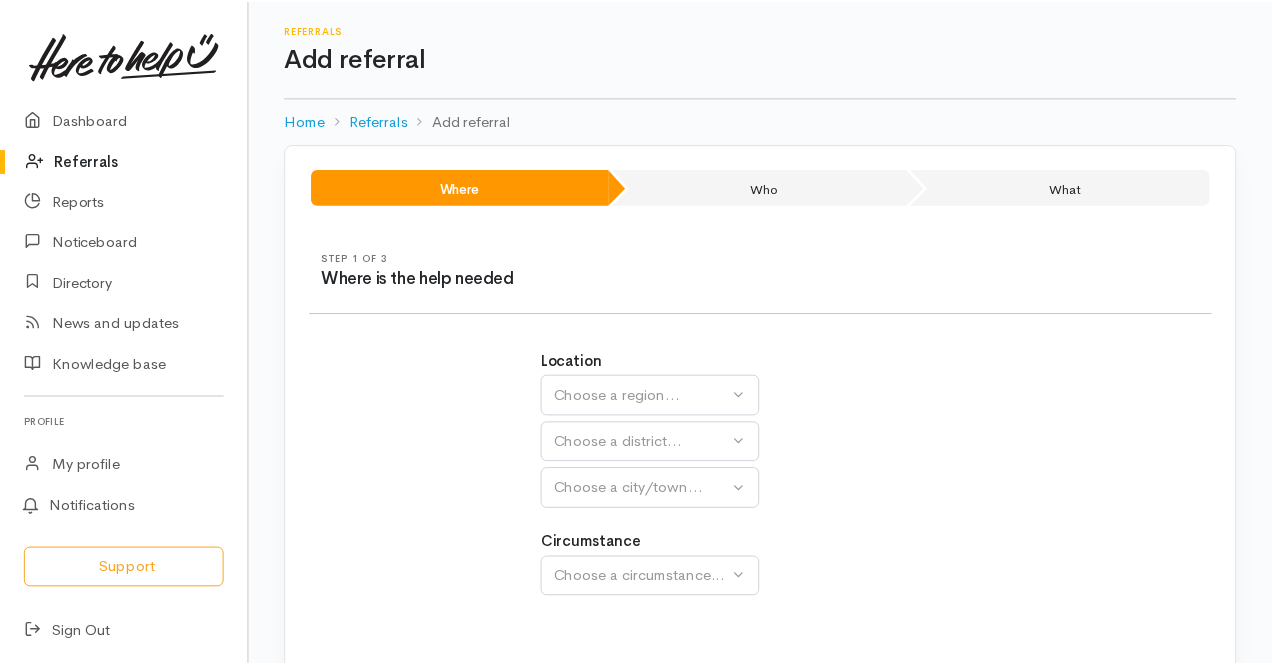 scroll, scrollTop: 0, scrollLeft: 0, axis: both 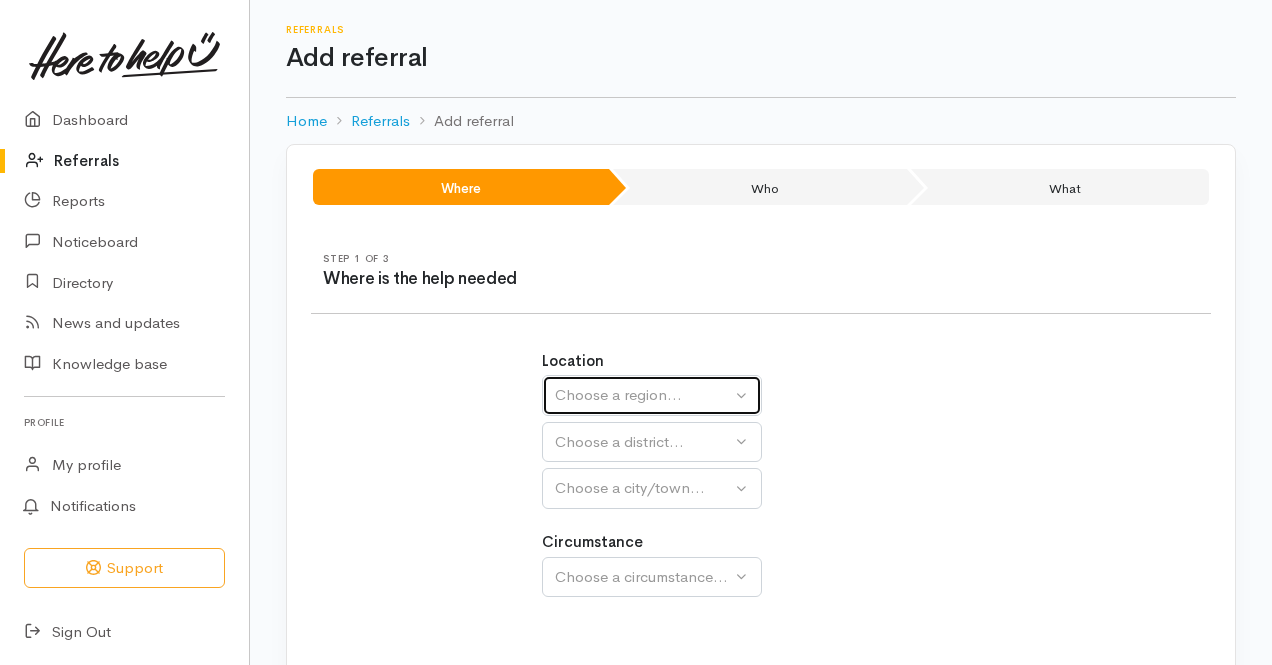 click on "Choose a region..." at bounding box center (643, 395) 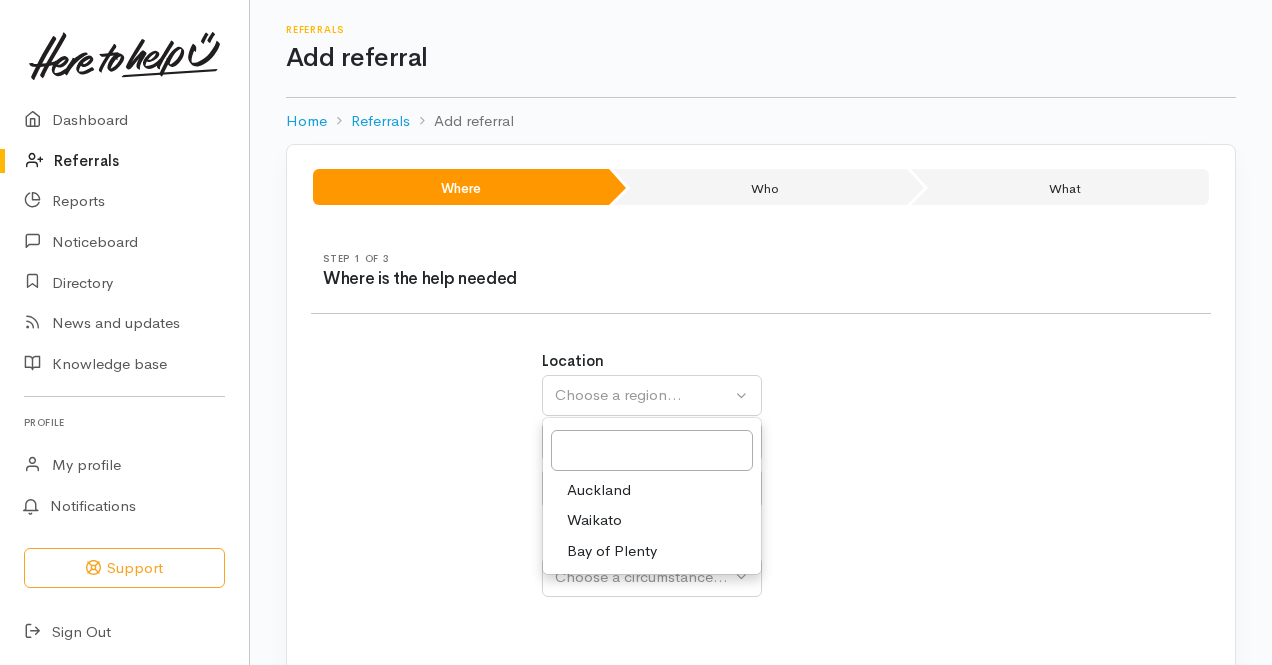 click on "Waikato" at bounding box center (594, 520) 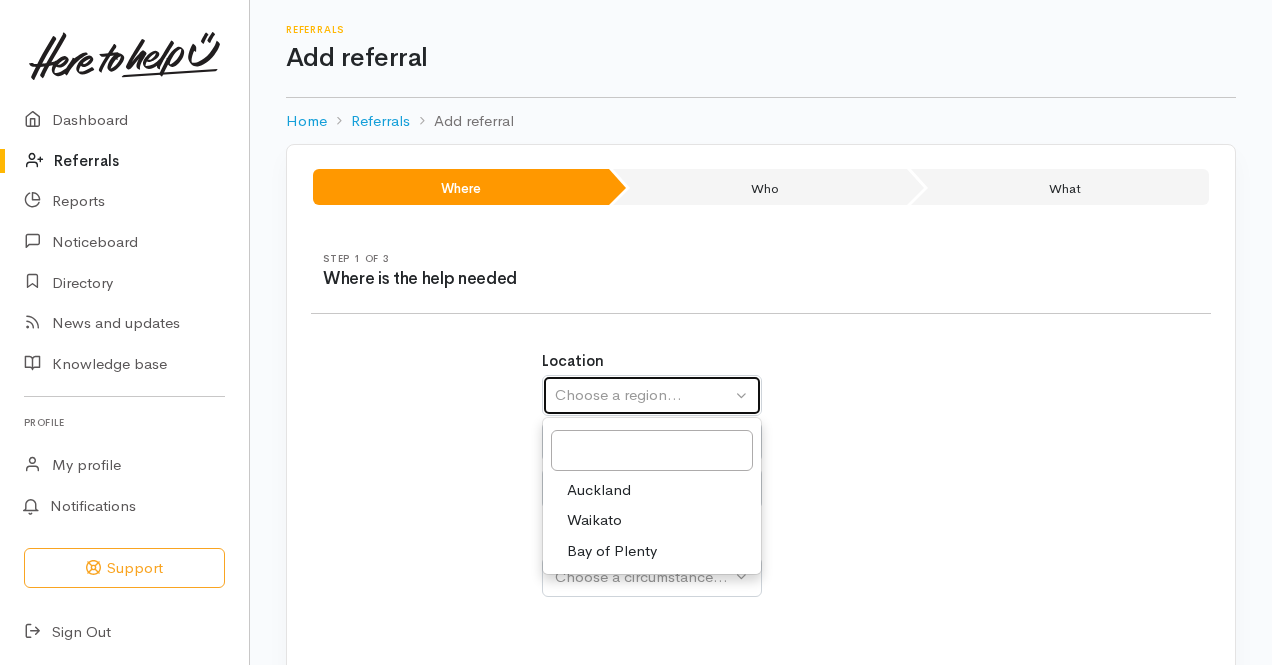 select on "3" 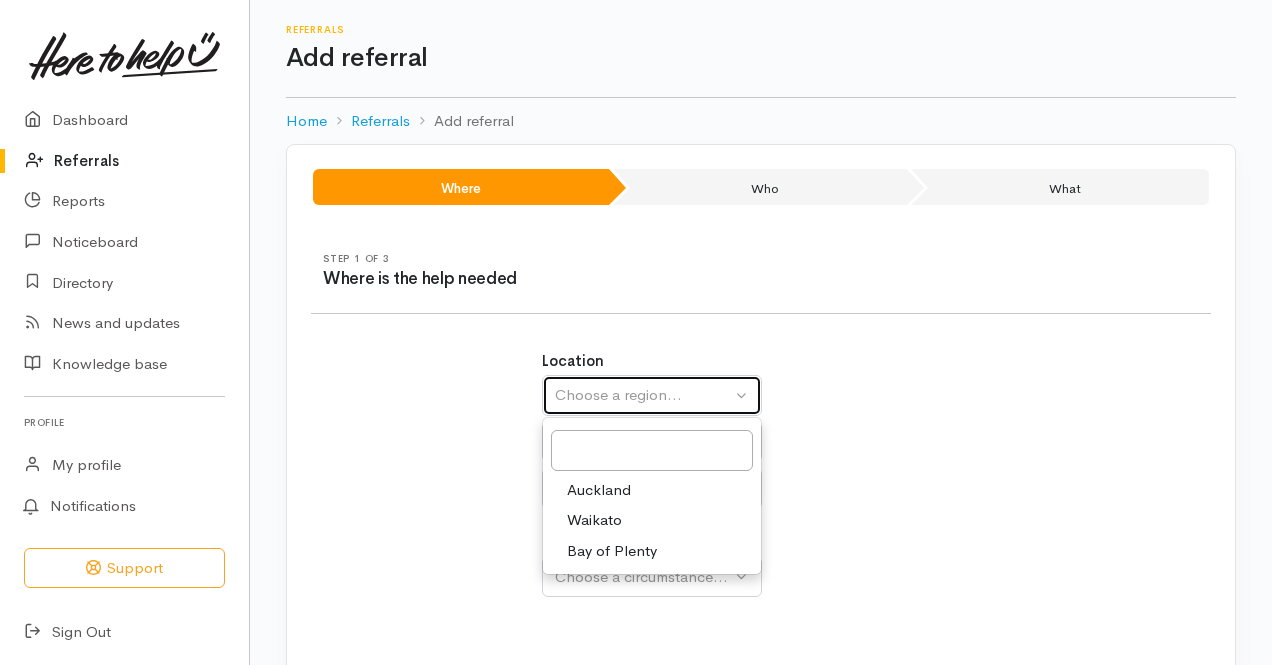 select 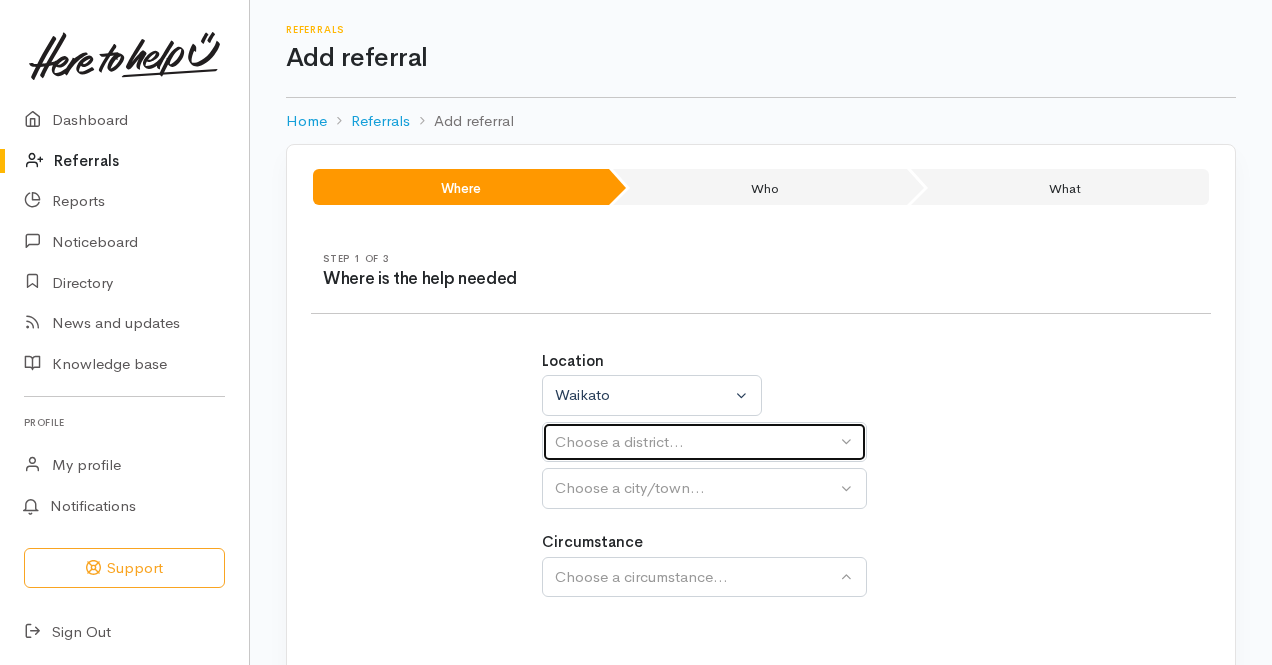 click on "Choose a district..." at bounding box center [704, 442] 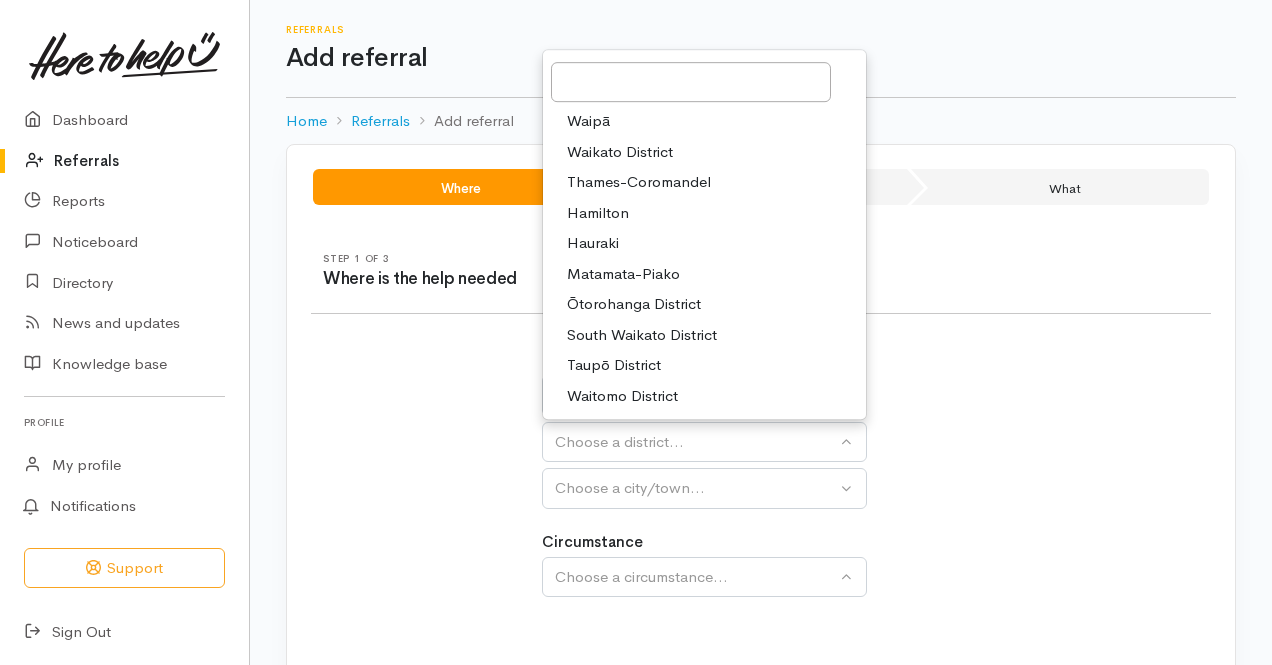 click on "Hamilton" at bounding box center (598, 213) 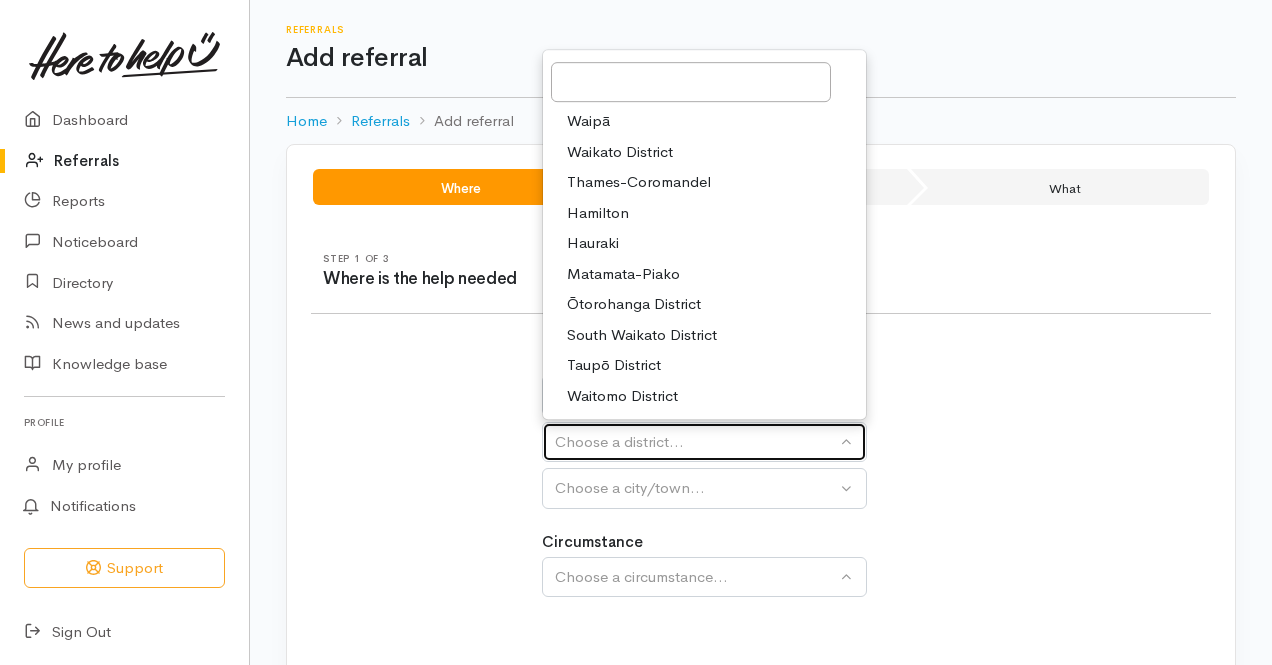 select on "4" 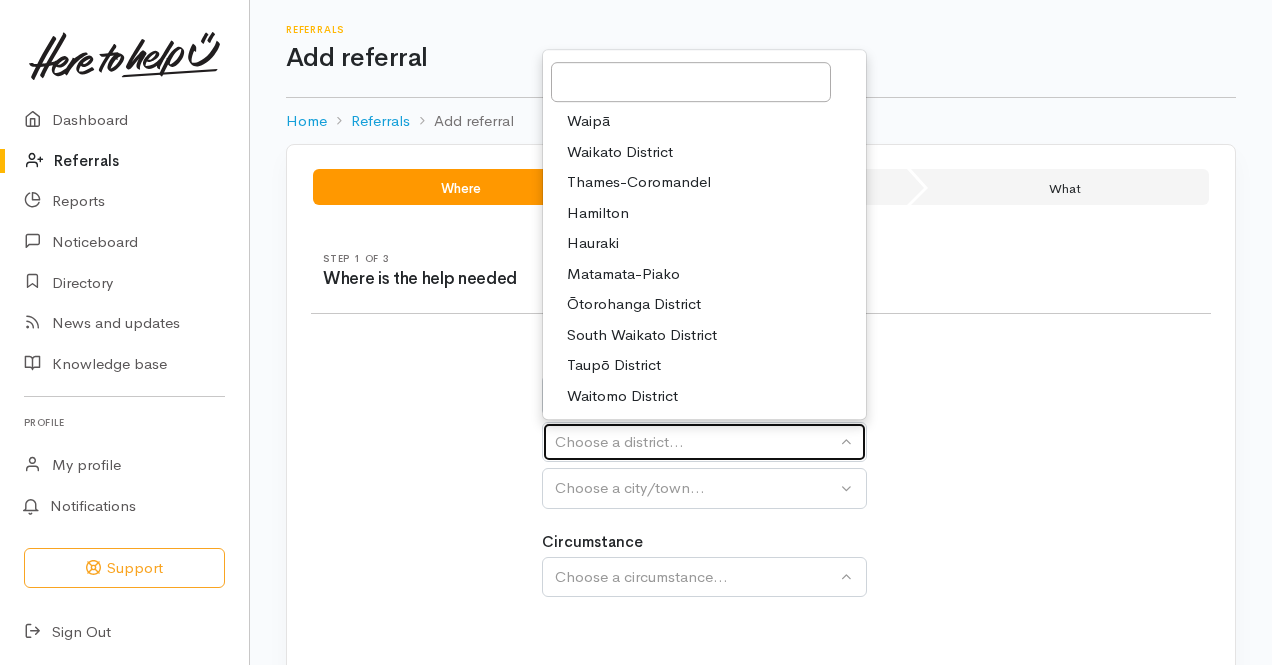 select 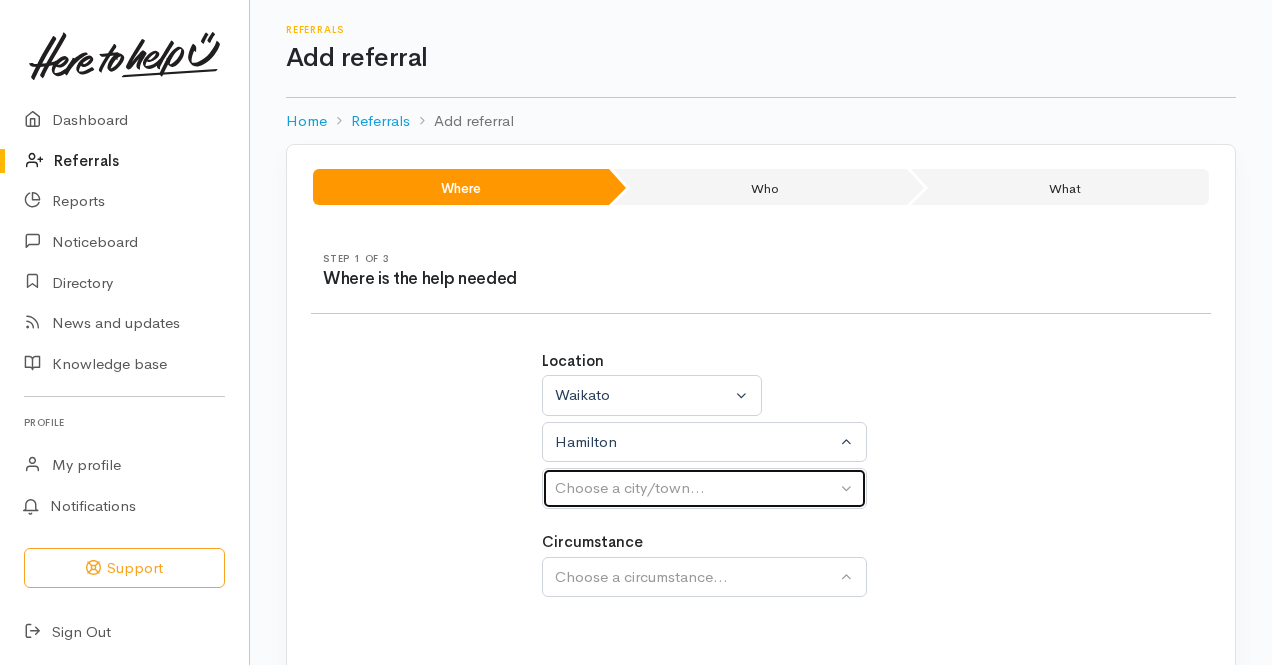 click on "Choose a city/town..." at bounding box center [695, 488] 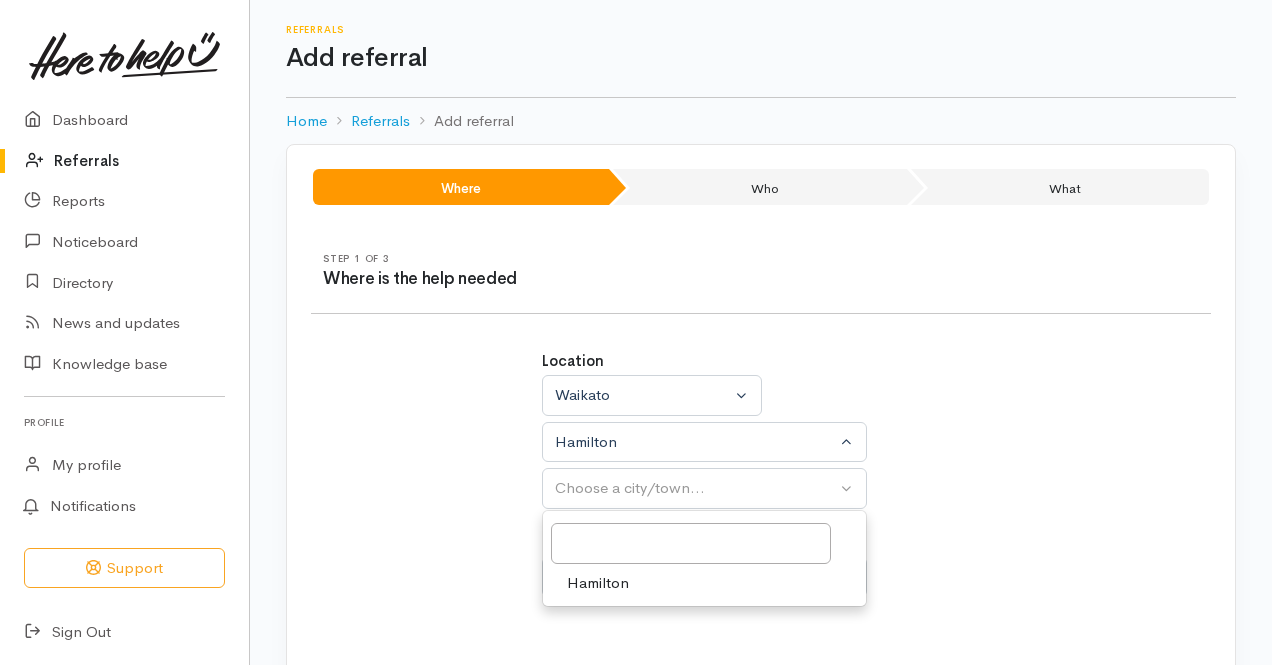 click on "Hamilton" at bounding box center [598, 583] 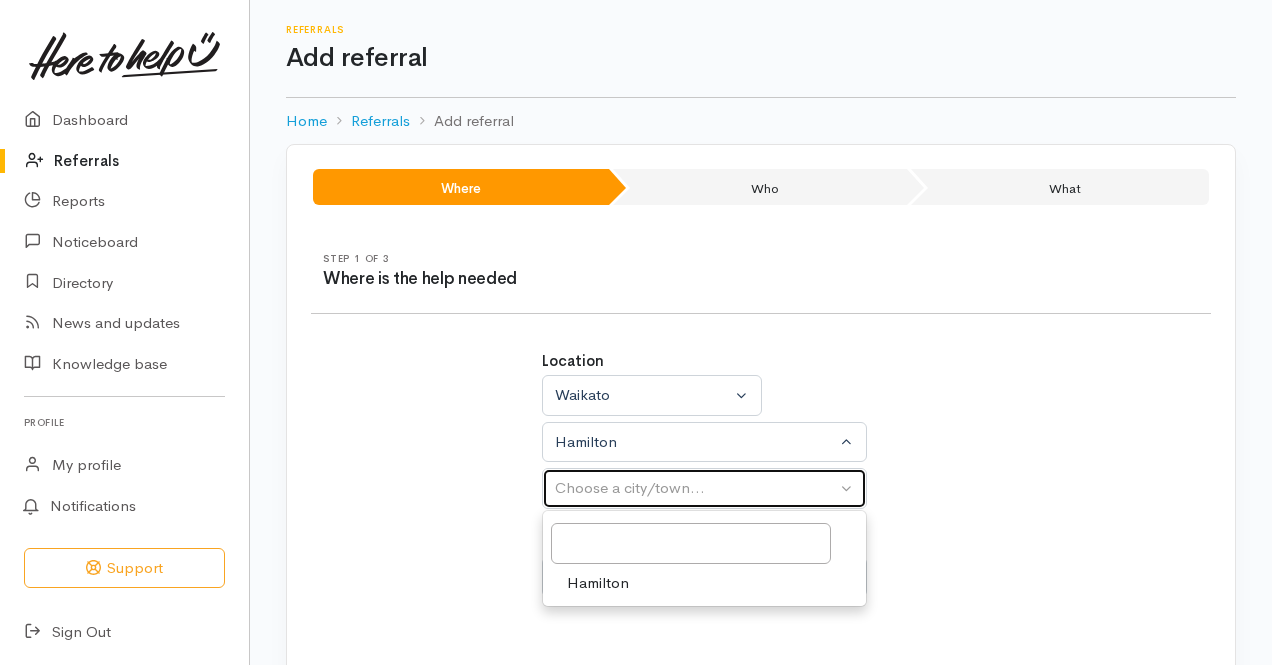 select on "1" 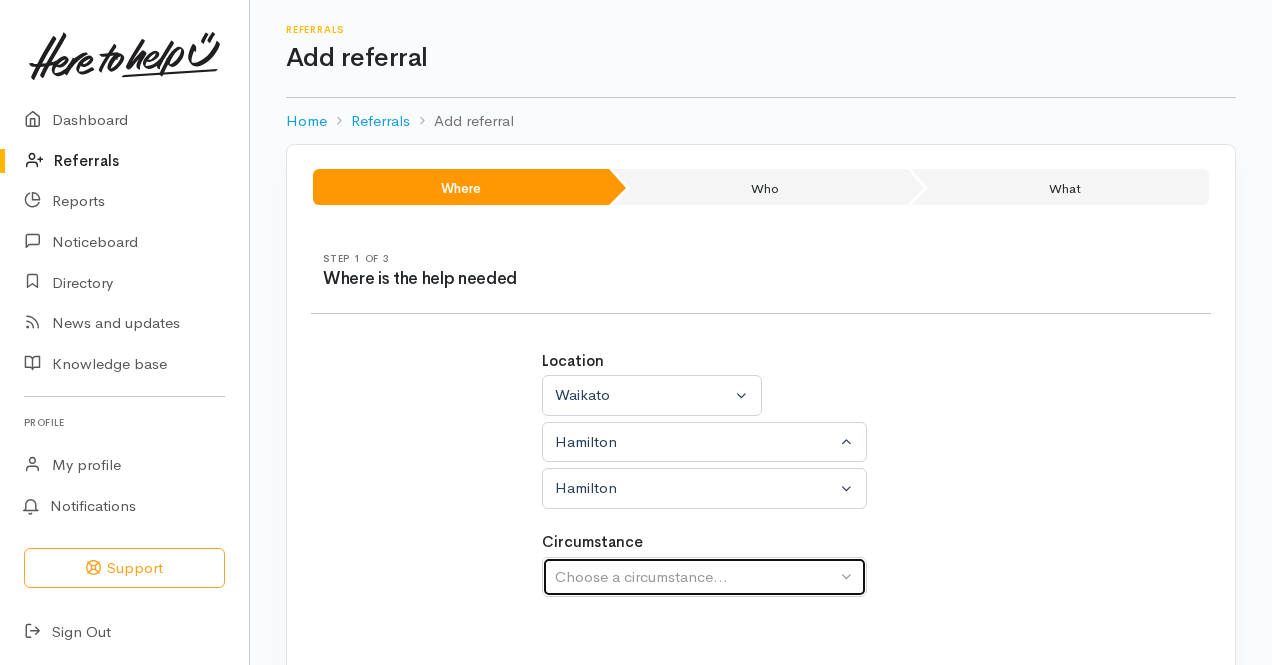 click on "Choose a circumstance..." at bounding box center (704, 577) 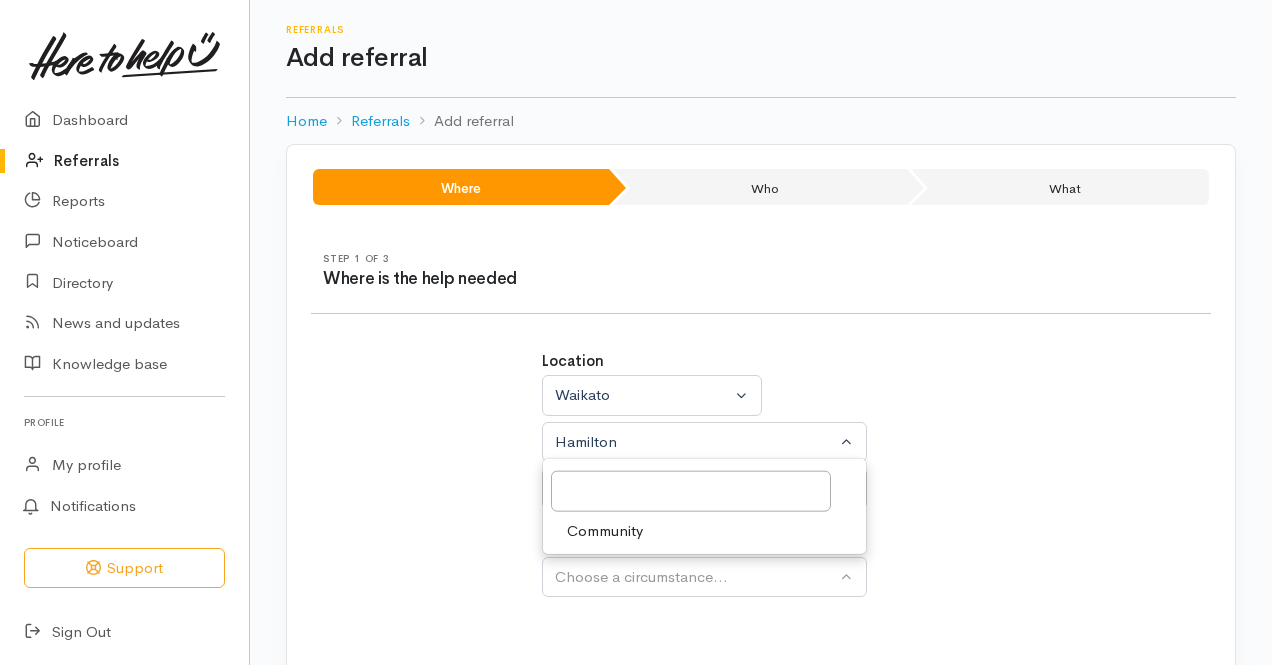 click on "Community" at bounding box center (704, 530) 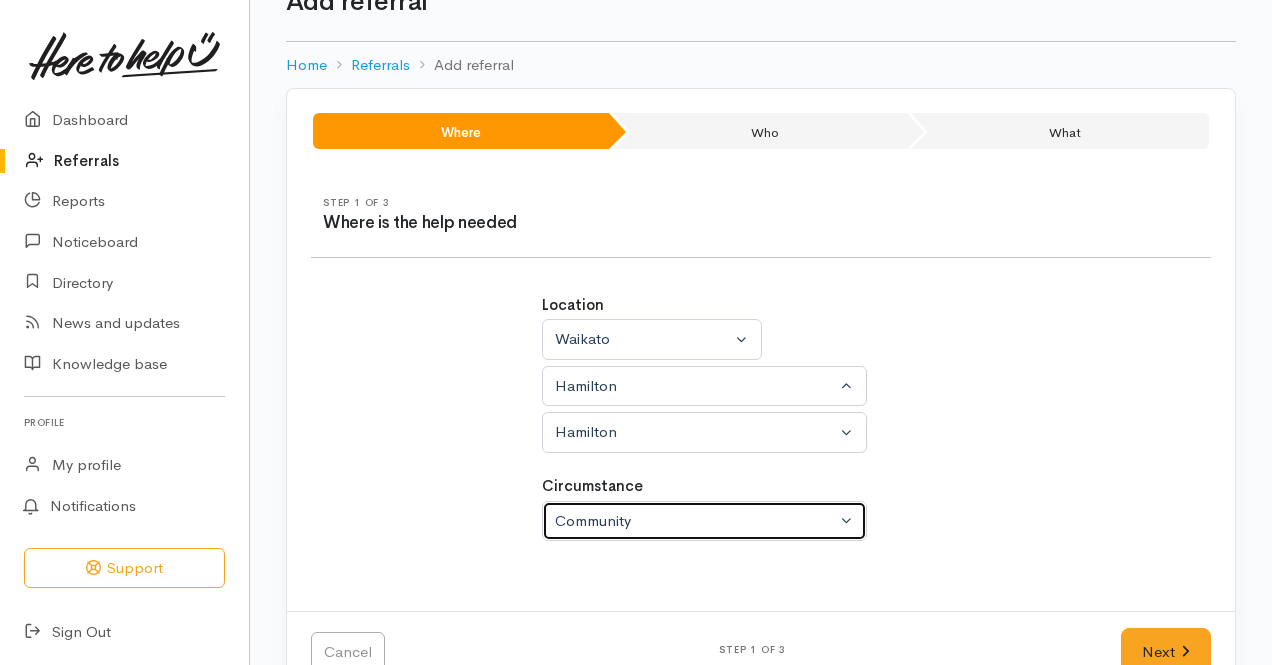 scroll, scrollTop: 104, scrollLeft: 0, axis: vertical 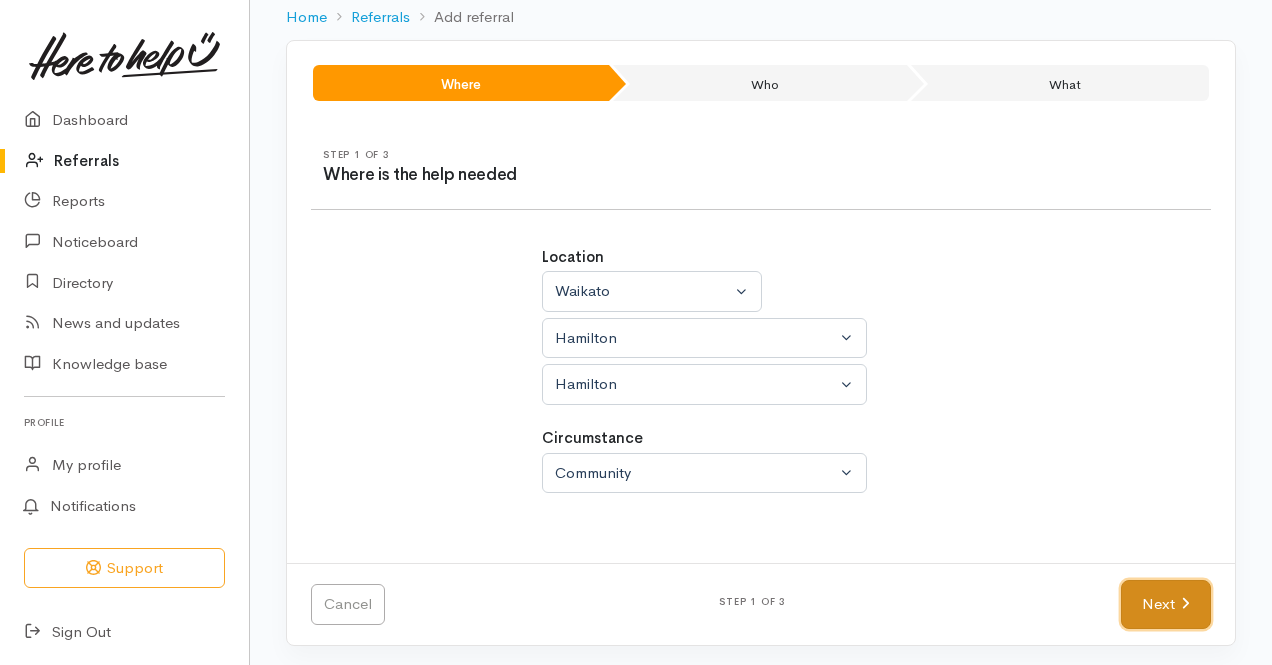 click on "Next" at bounding box center (1166, 604) 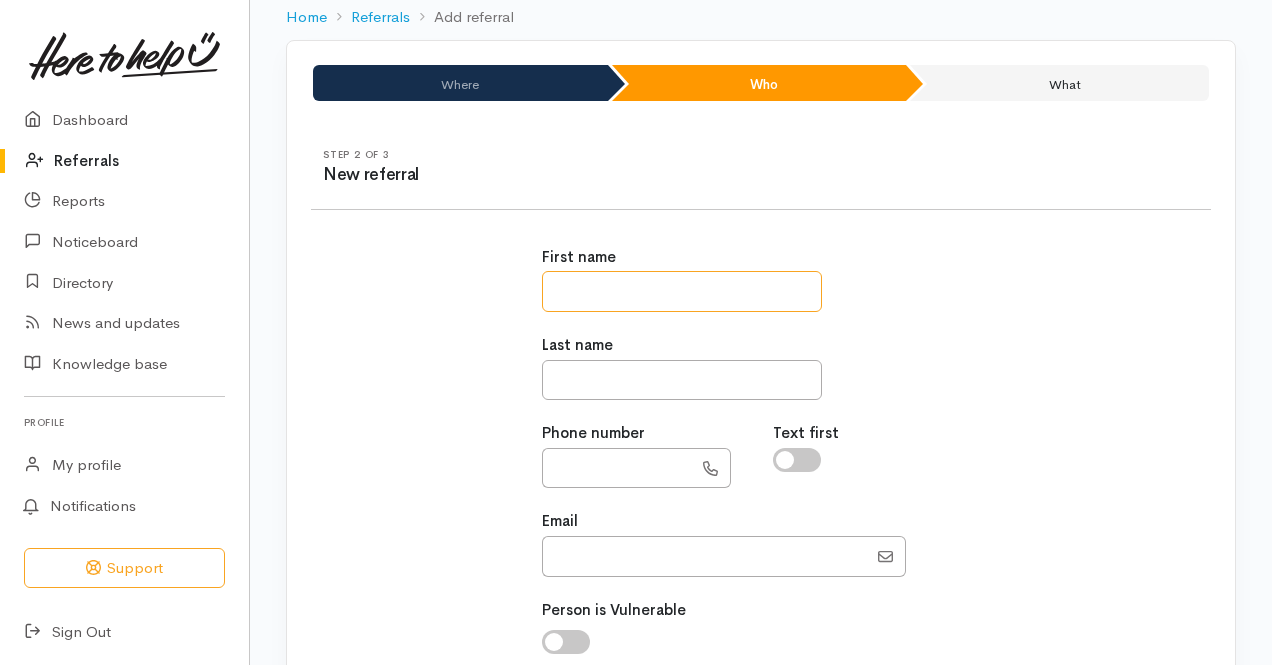 click at bounding box center (682, 291) 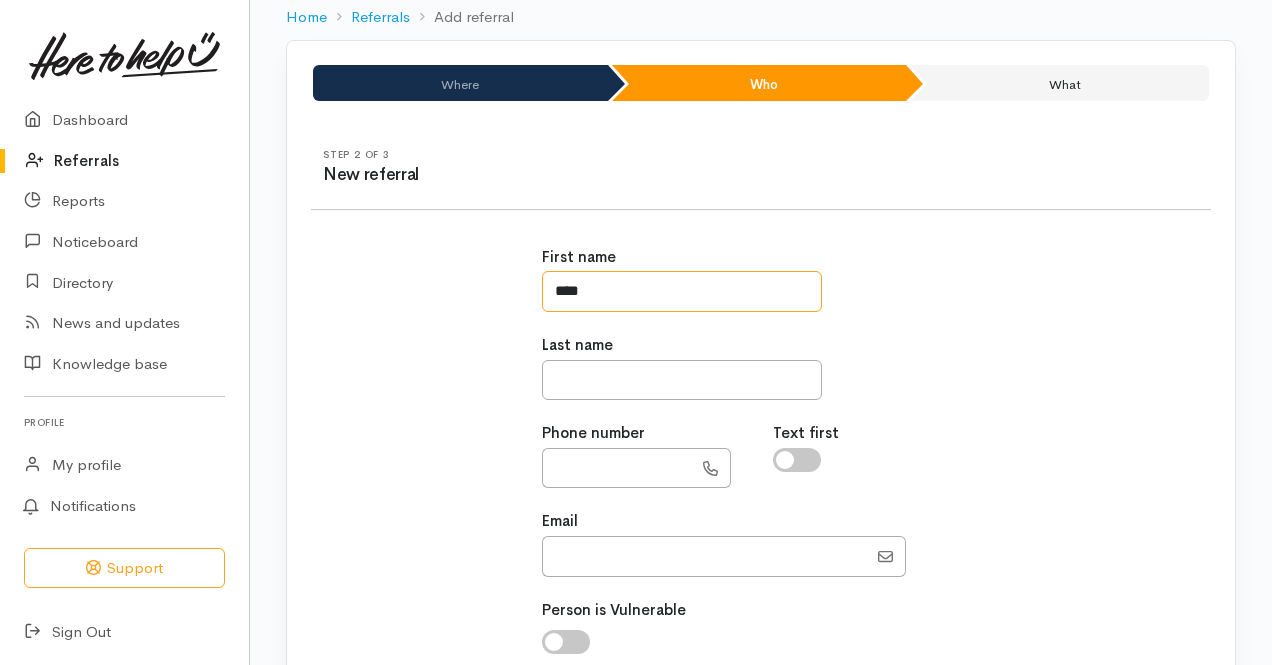 type on "****" 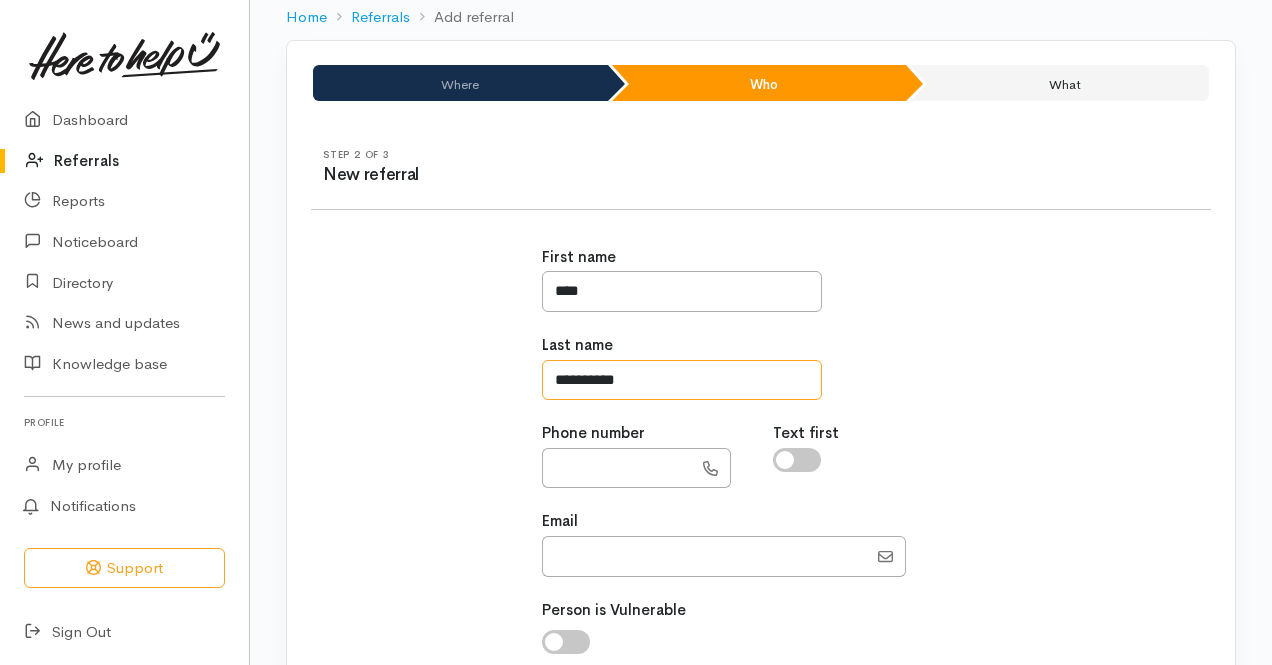 type on "**********" 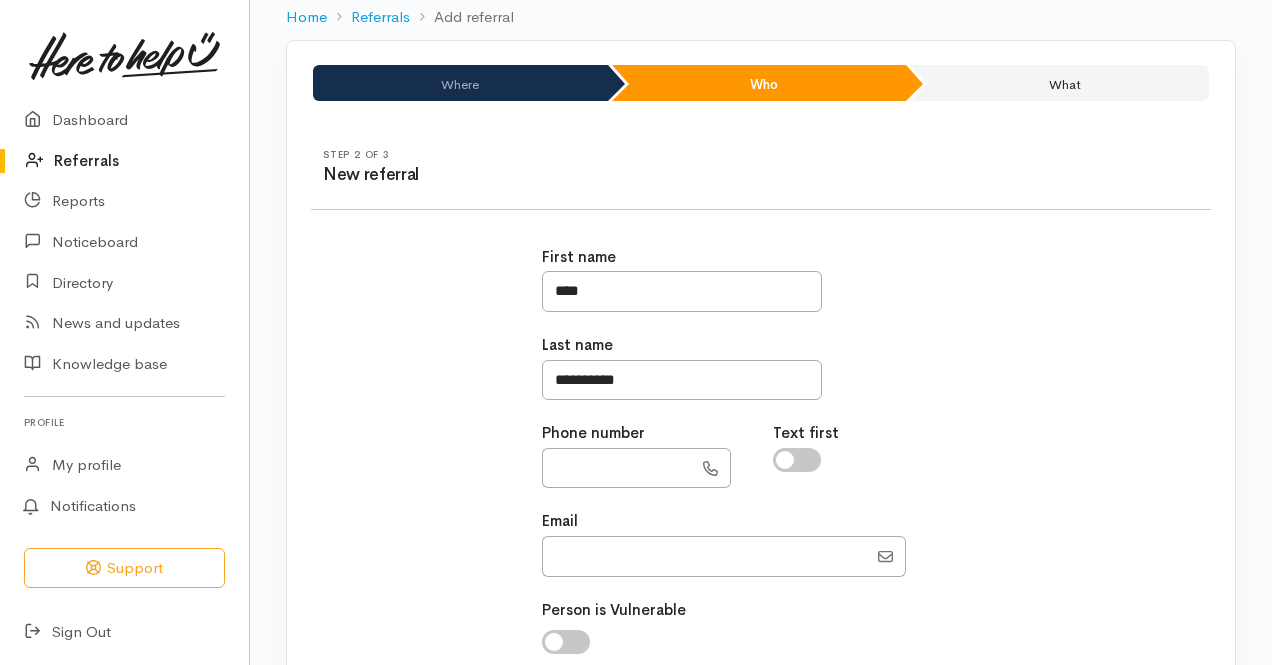 click on "Phone number" at bounding box center [593, 433] 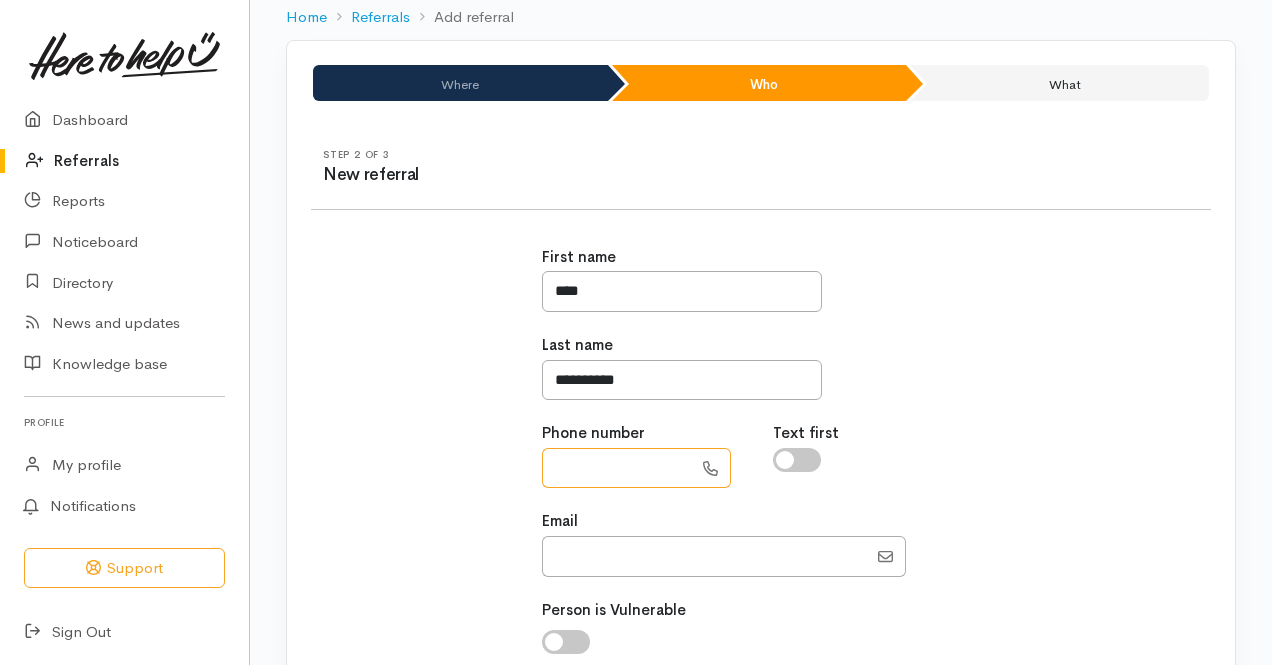 click at bounding box center (617, 468) 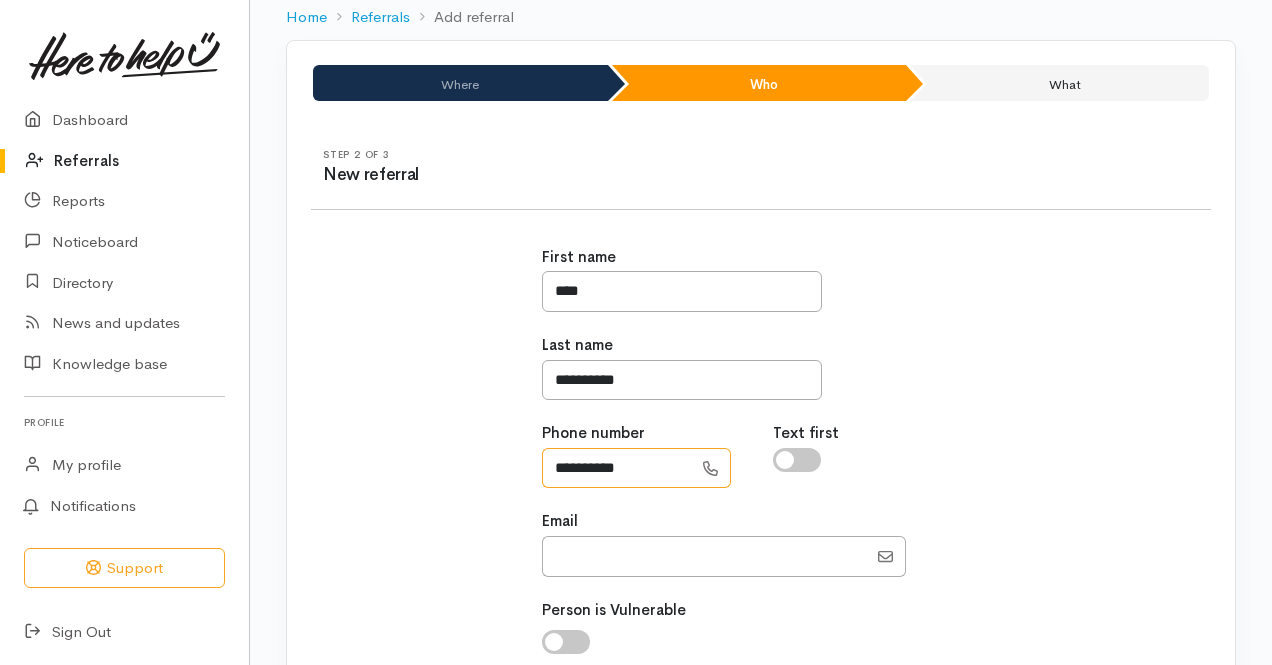 drag, startPoint x: 652, startPoint y: 466, endPoint x: 590, endPoint y: 467, distance: 62.008064 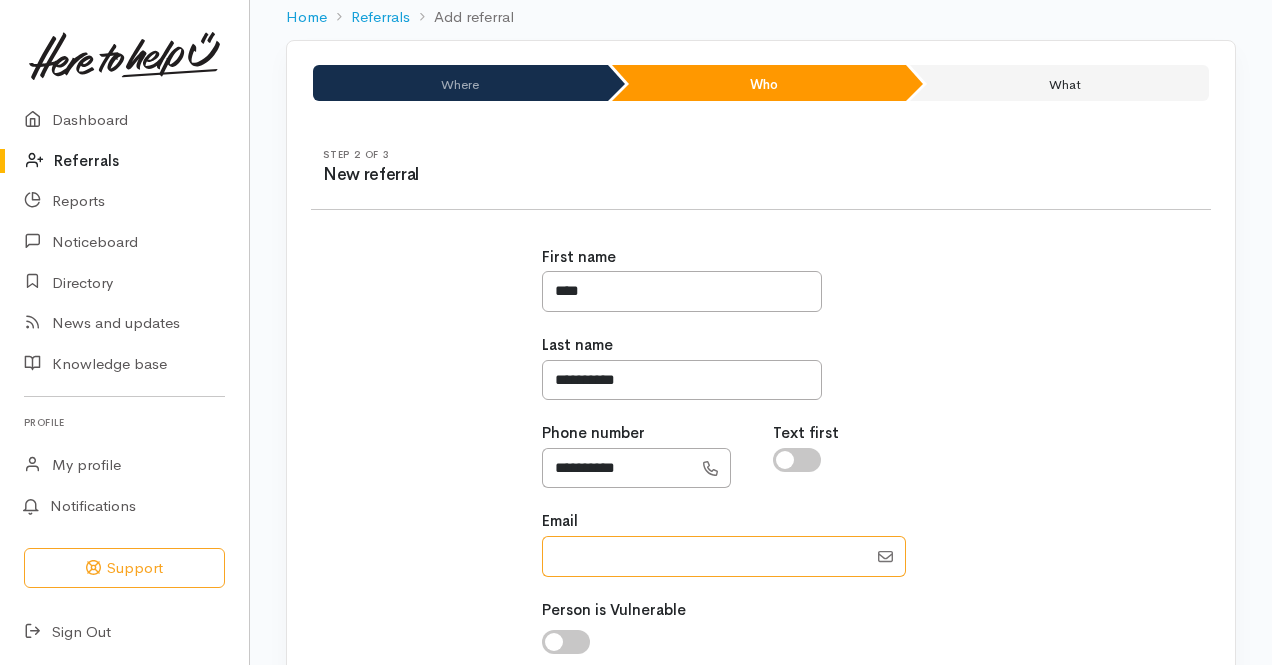 click on "Email" at bounding box center (704, 556) 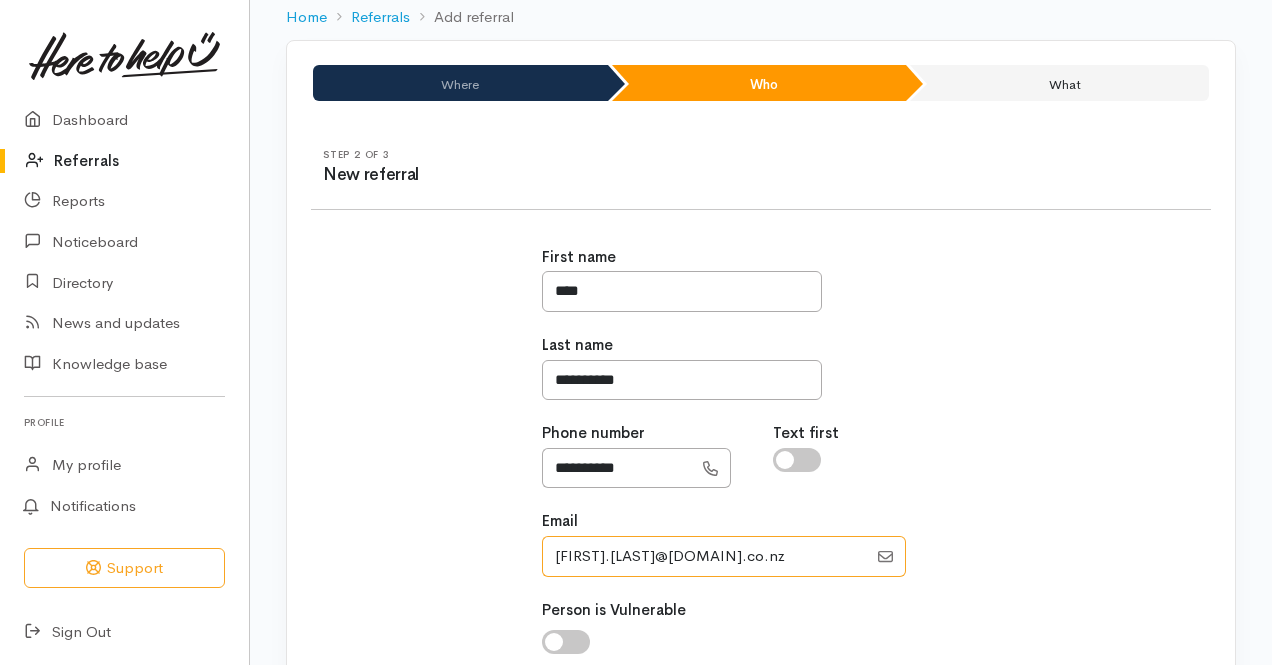 type on "[FIRST].[LAST]@[DOMAIN].co.nz" 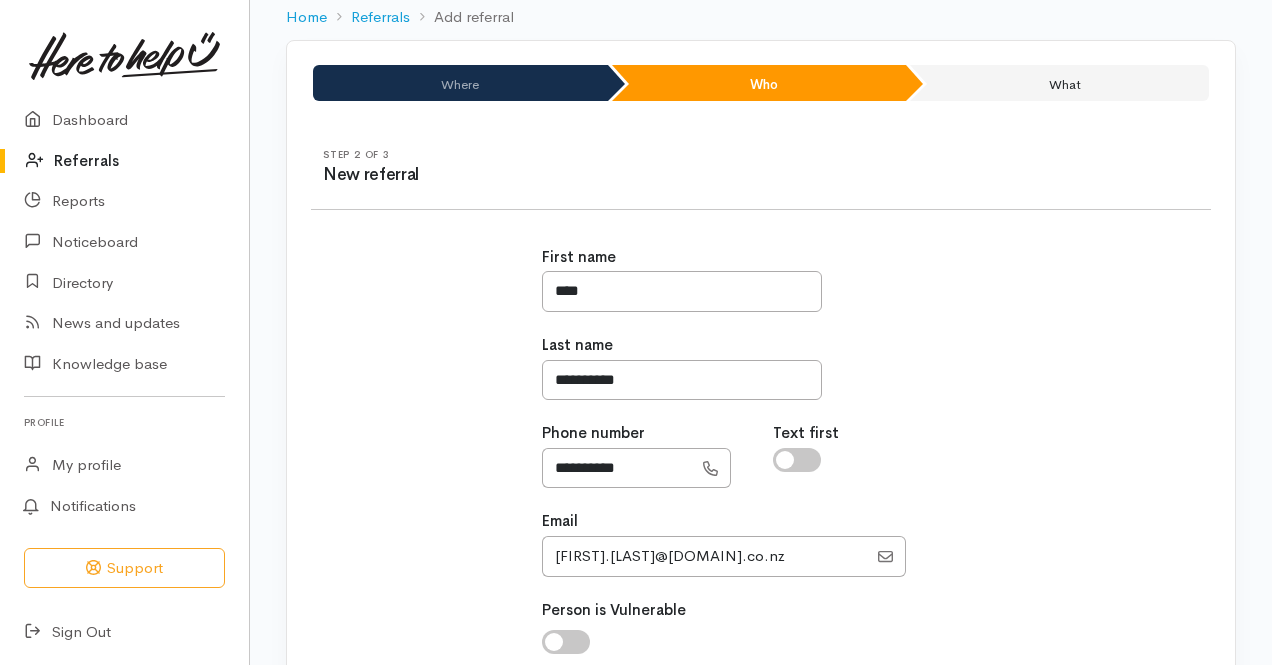 click at bounding box center (876, 460) 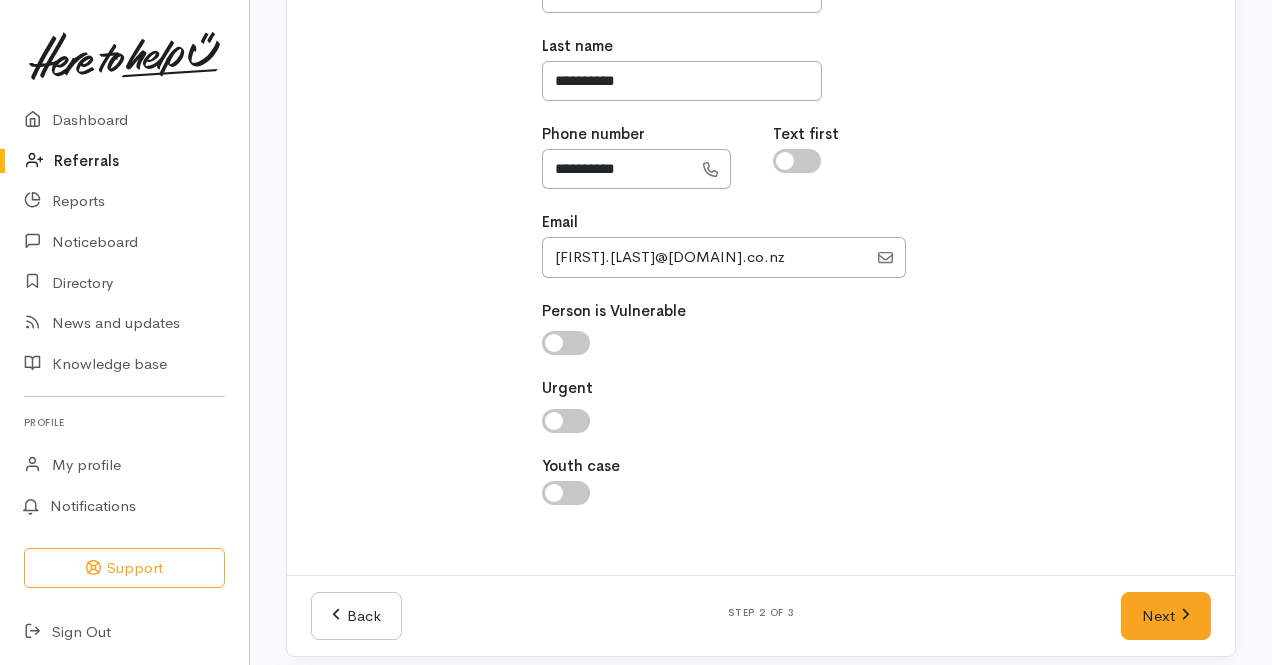 scroll, scrollTop: 404, scrollLeft: 0, axis: vertical 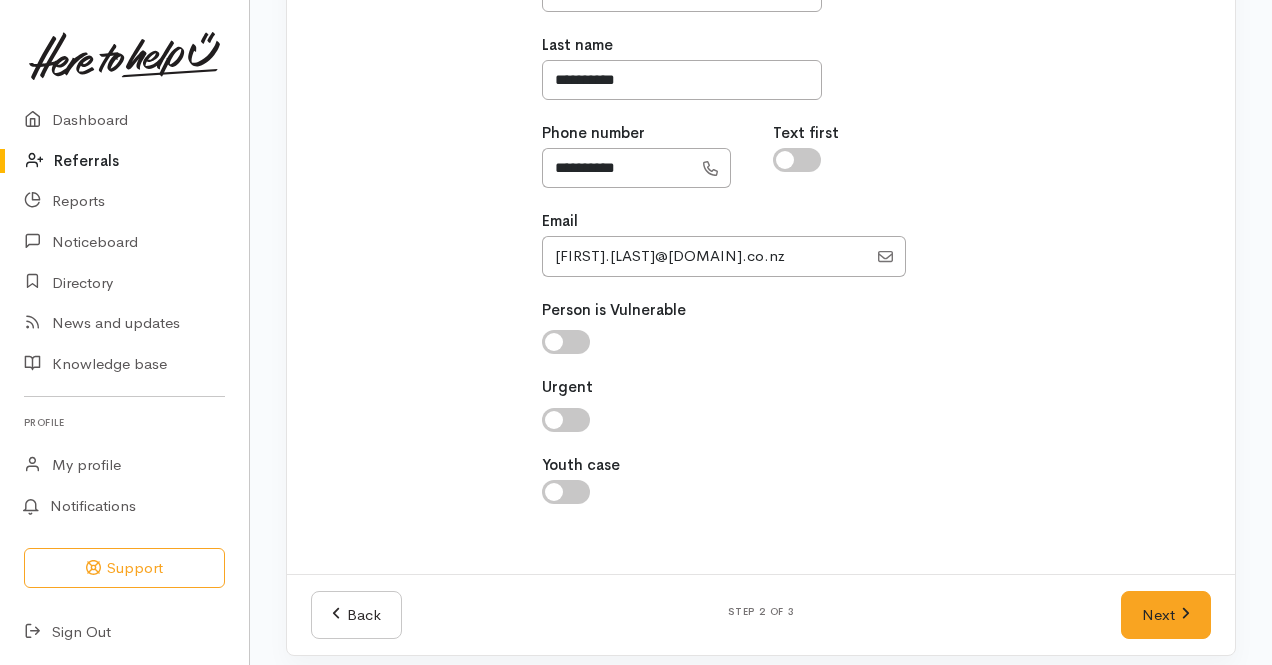 click at bounding box center [566, 420] 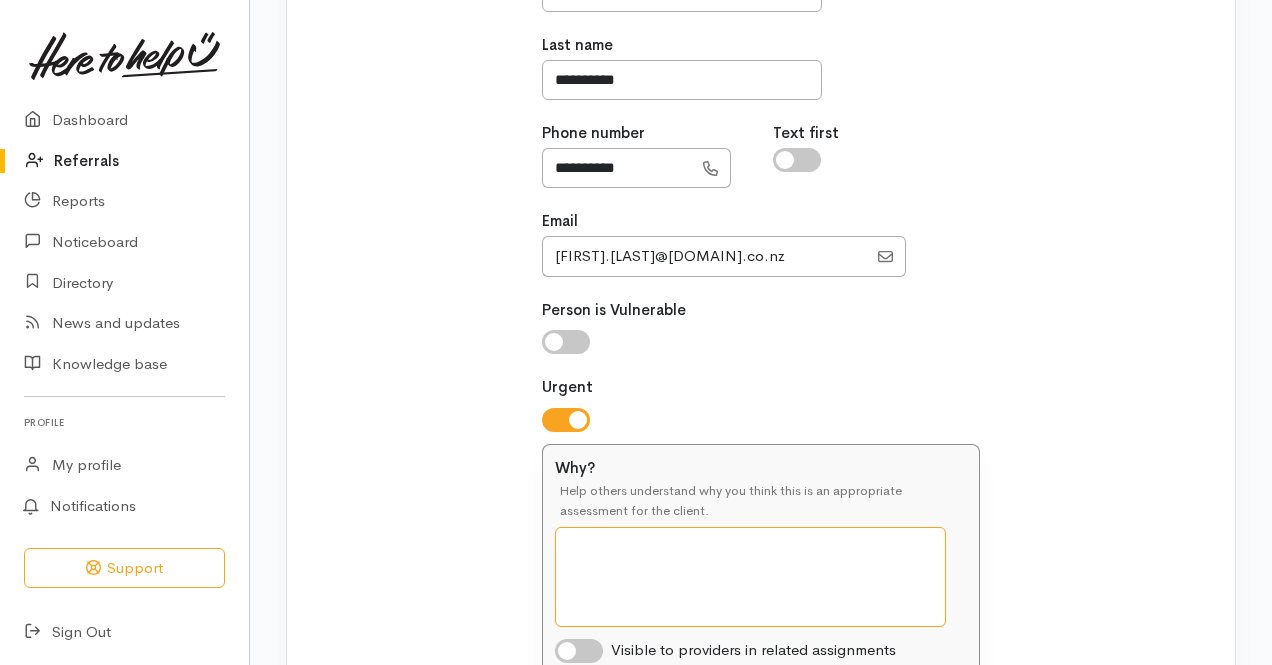 click on "Why?" at bounding box center (750, 577) 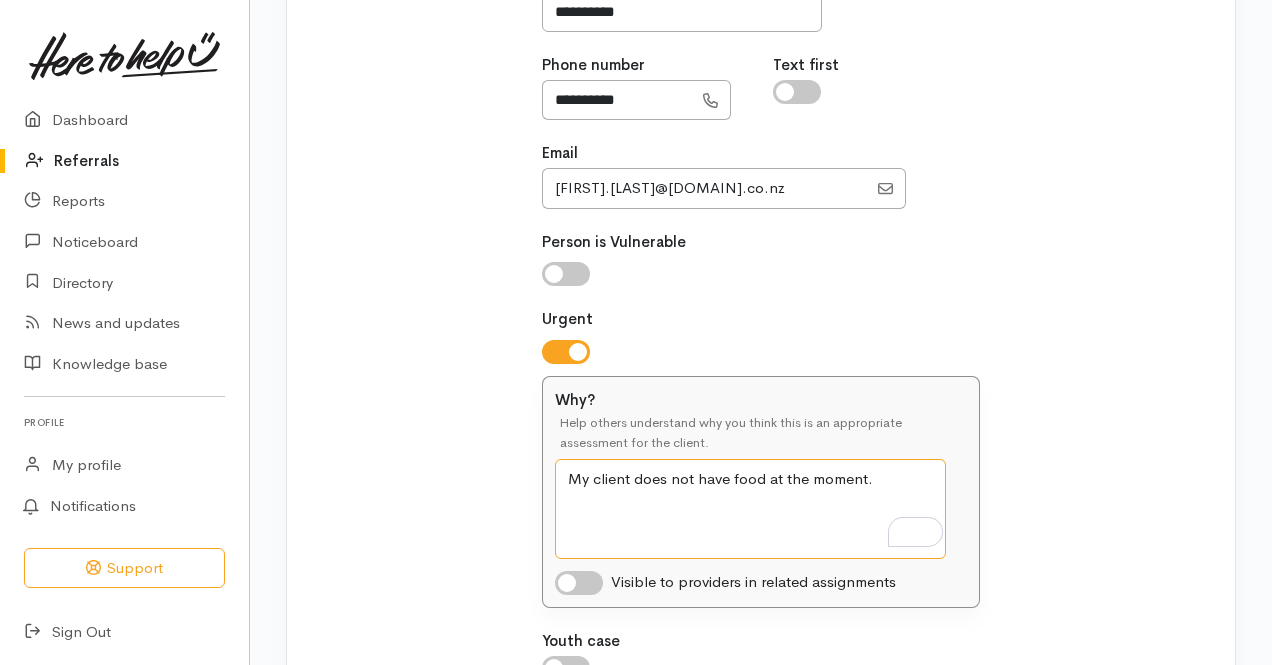 scroll, scrollTop: 504, scrollLeft: 0, axis: vertical 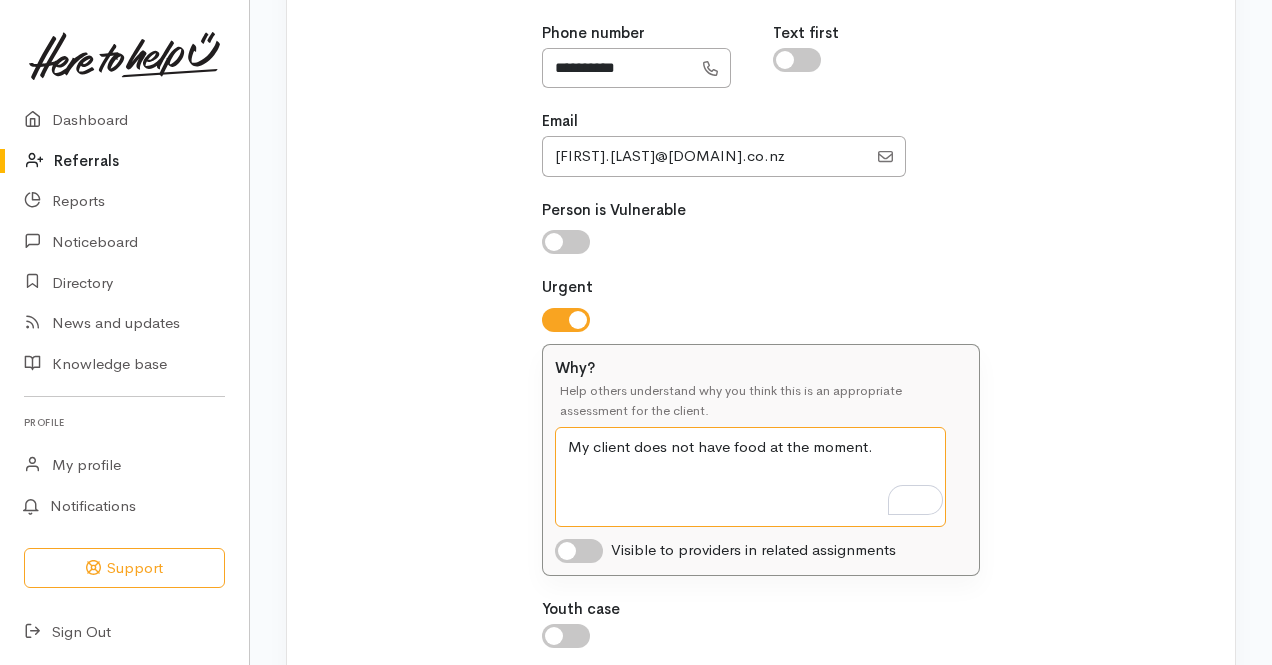 type on "My client does not have food at the moment." 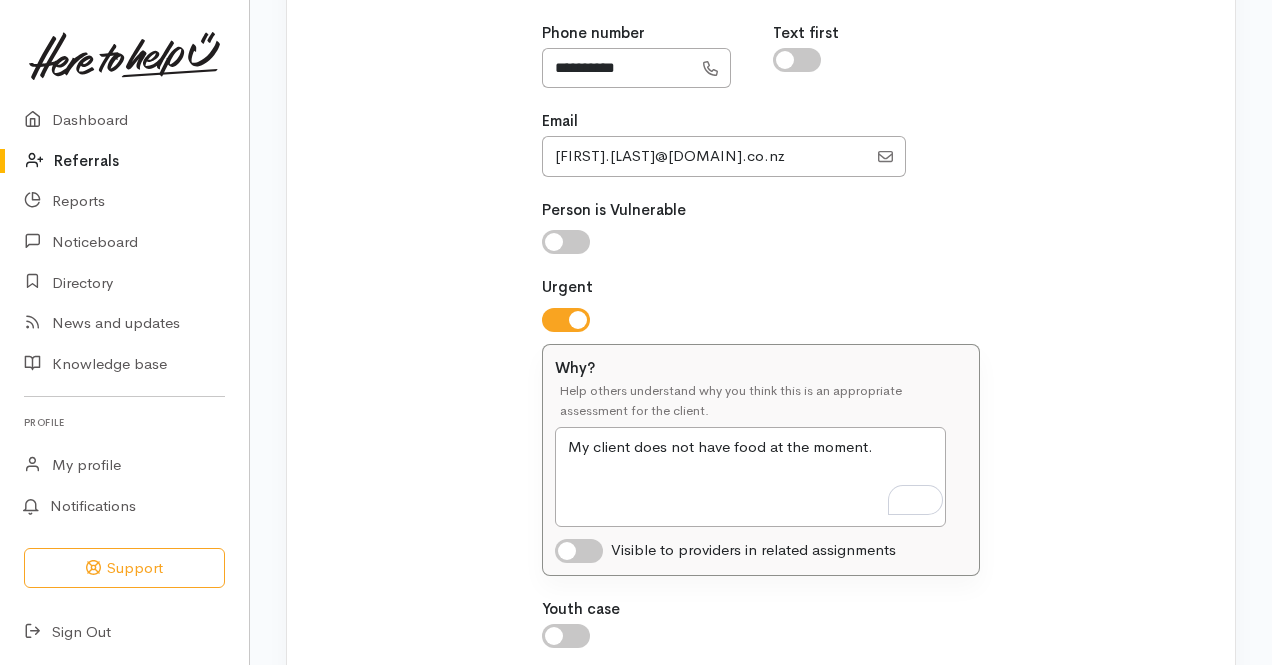 click at bounding box center [566, 242] 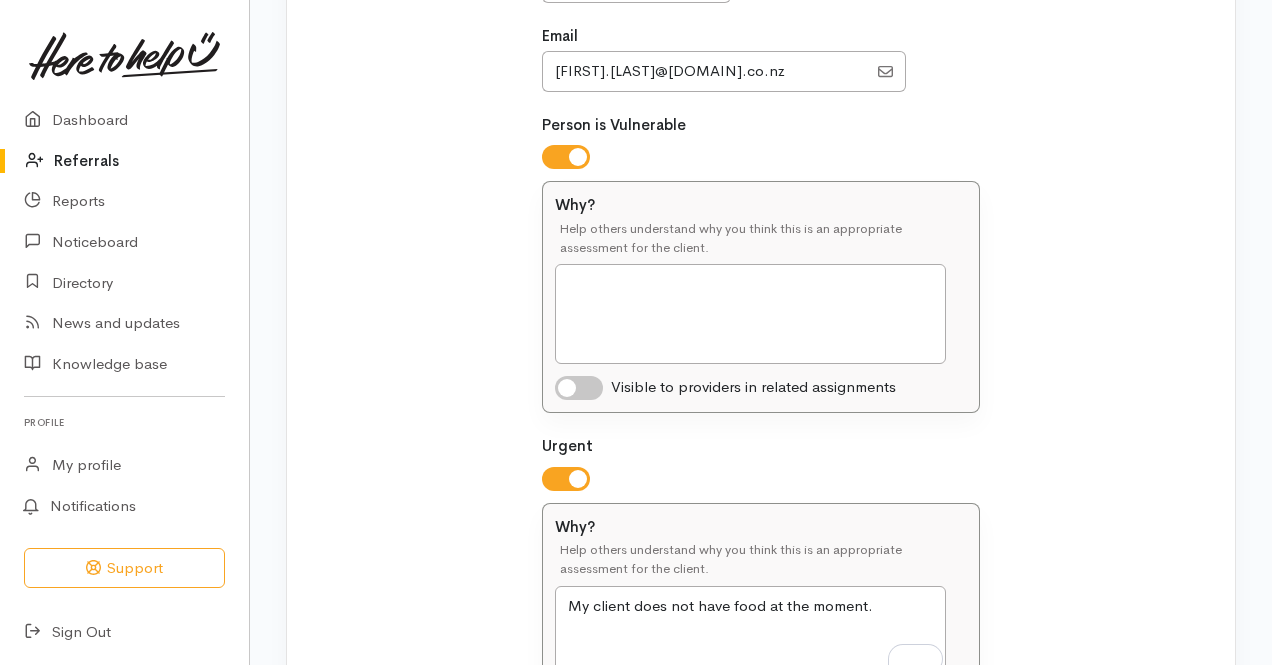 scroll, scrollTop: 804, scrollLeft: 0, axis: vertical 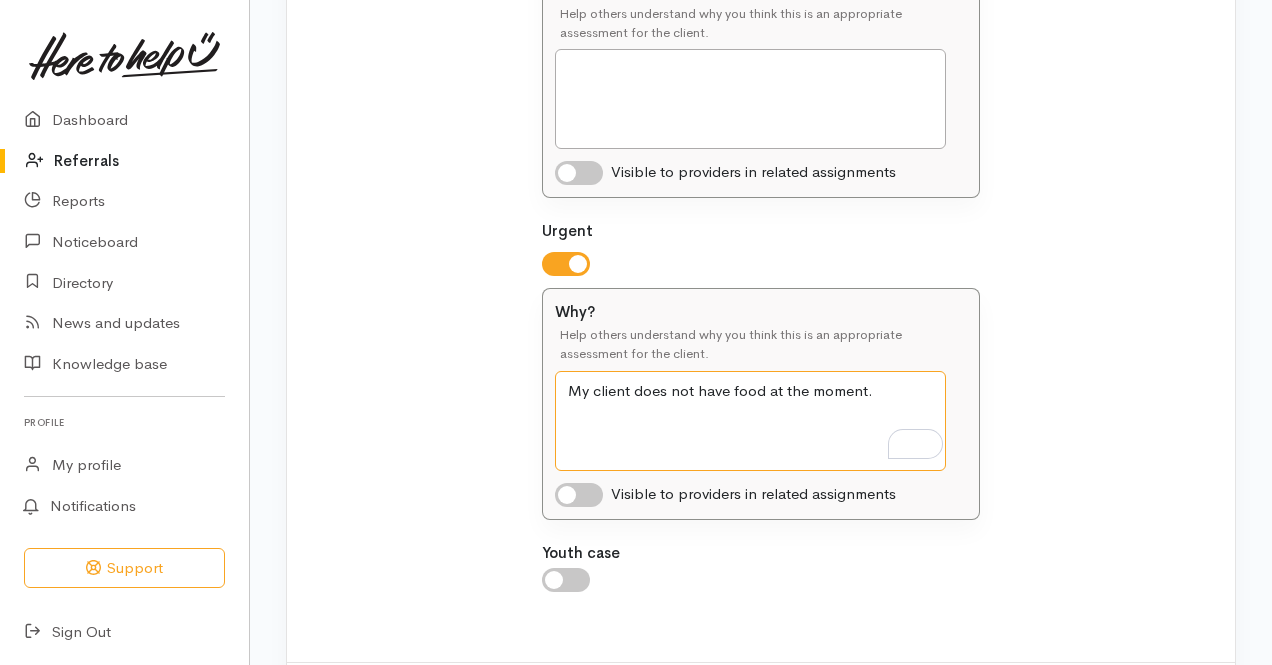 click on "My client does not have food at the moment." at bounding box center [750, 421] 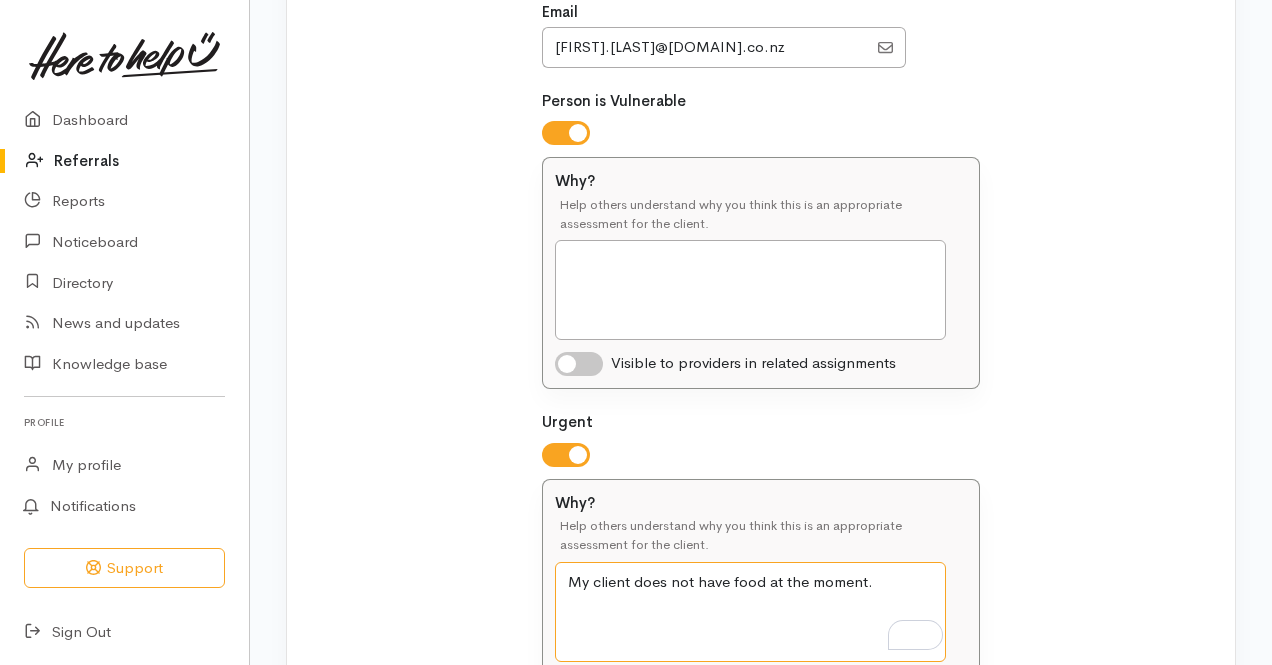 scroll, scrollTop: 604, scrollLeft: 0, axis: vertical 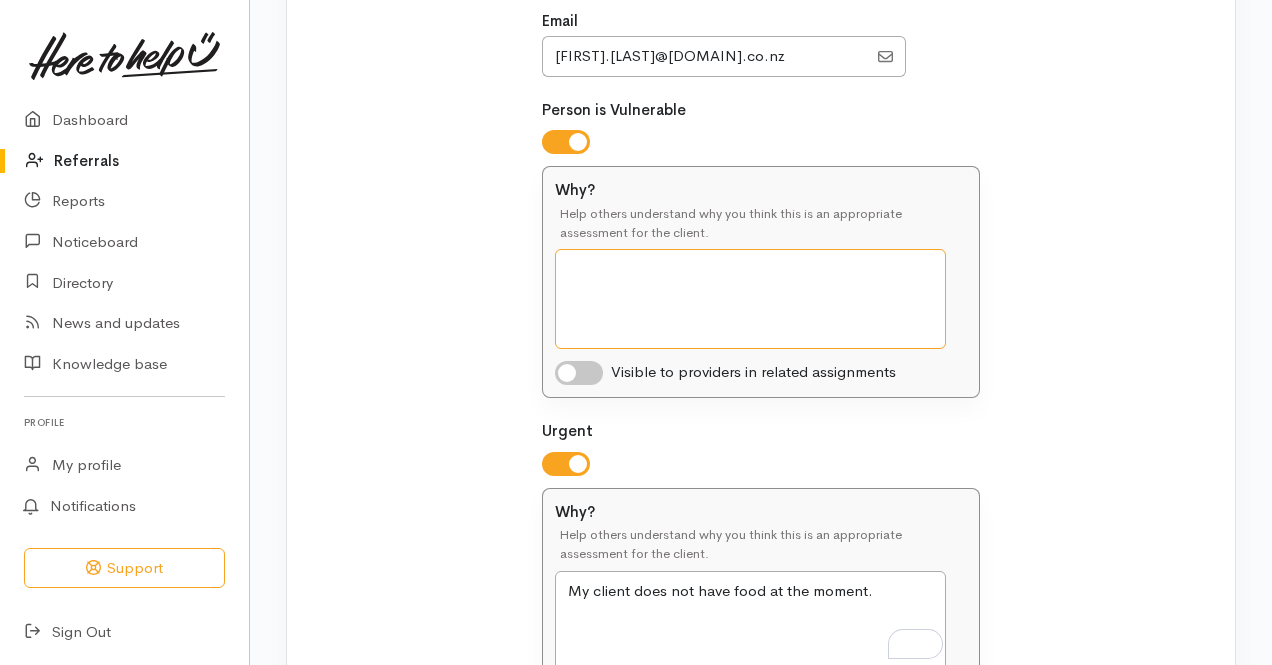 click on "Why?" at bounding box center (750, 299) 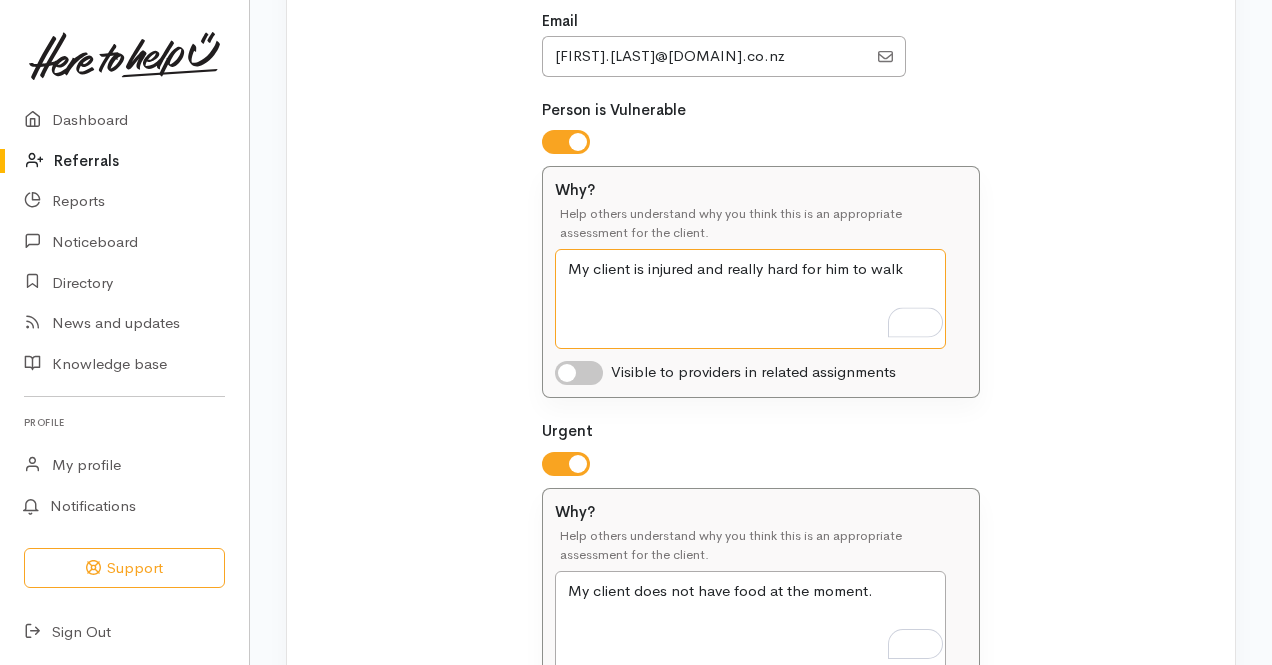 click on "My client is injured and really hard for him to walk" at bounding box center [750, 299] 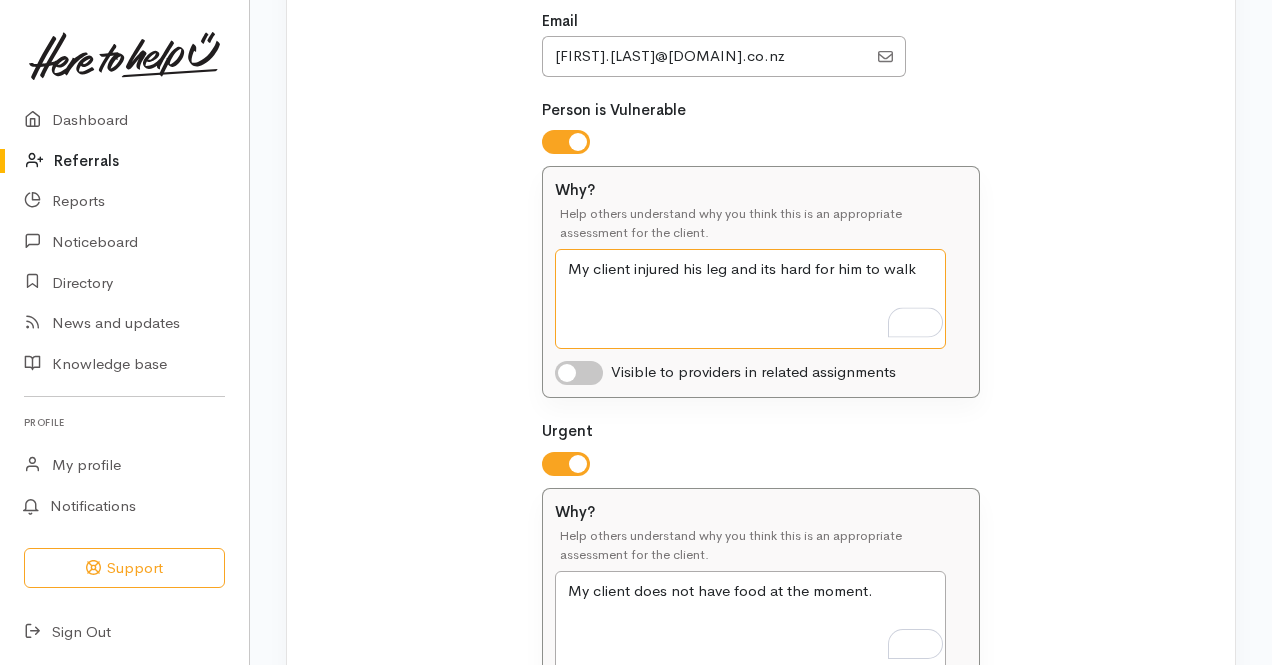 click on "My client injured his leg and its hard for him to walk" at bounding box center (750, 299) 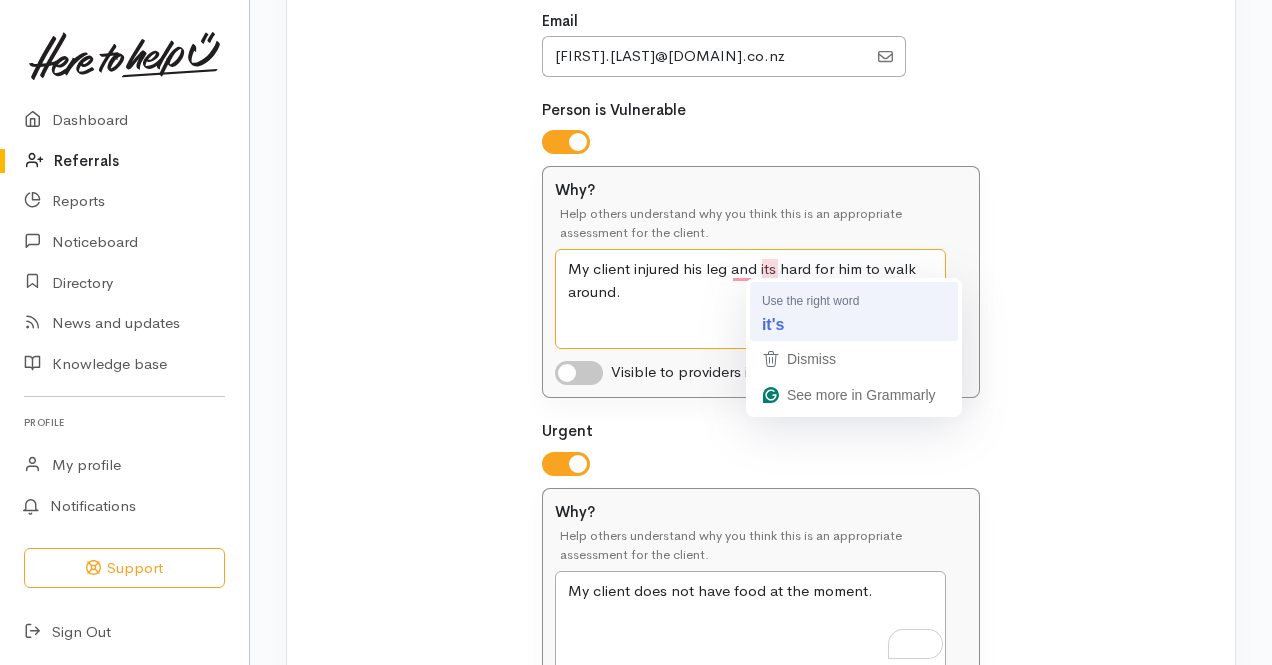 type on "My client injured his leg and it's hard for him to walk around." 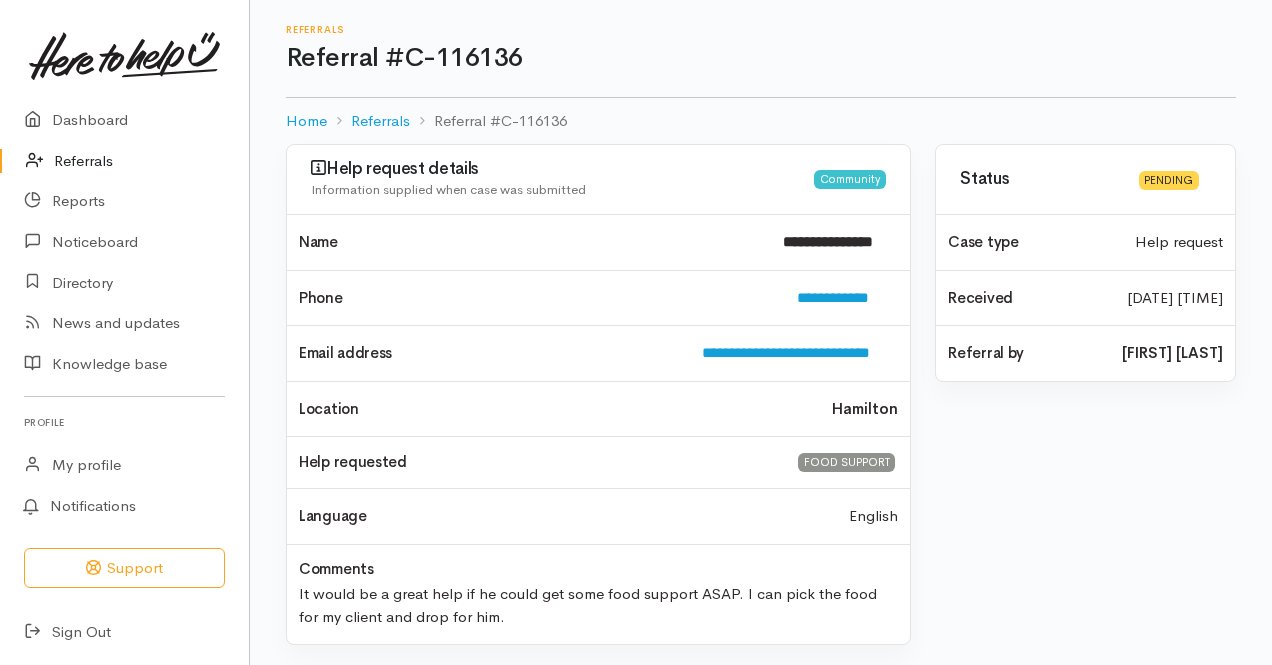 scroll, scrollTop: 0, scrollLeft: 0, axis: both 